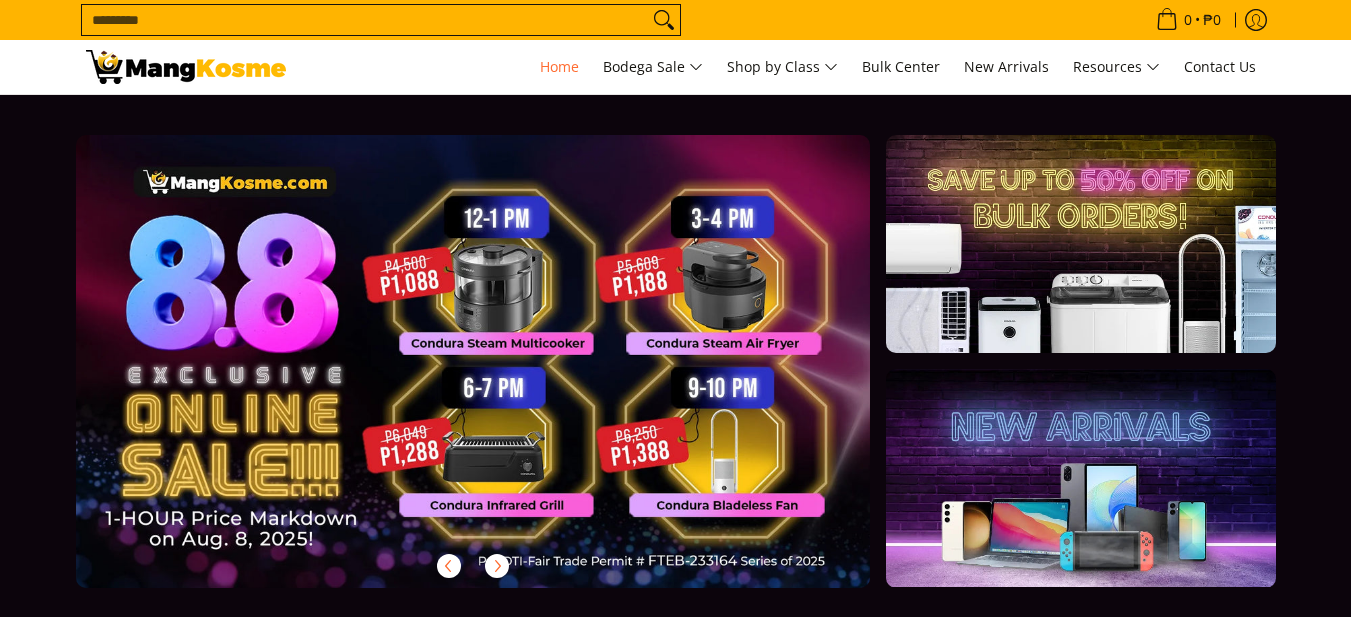 scroll, scrollTop: 0, scrollLeft: 0, axis: both 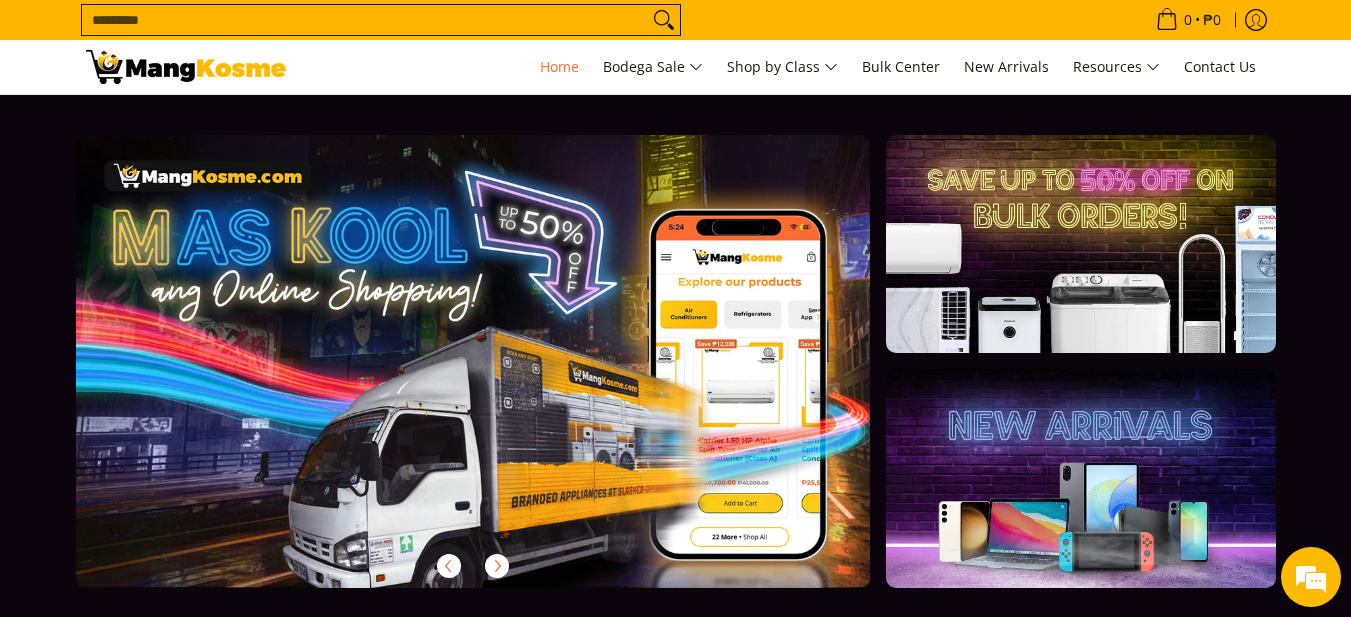 drag, startPoint x: 162, startPoint y: 326, endPoint x: 1198, endPoint y: 390, distance: 1037.975 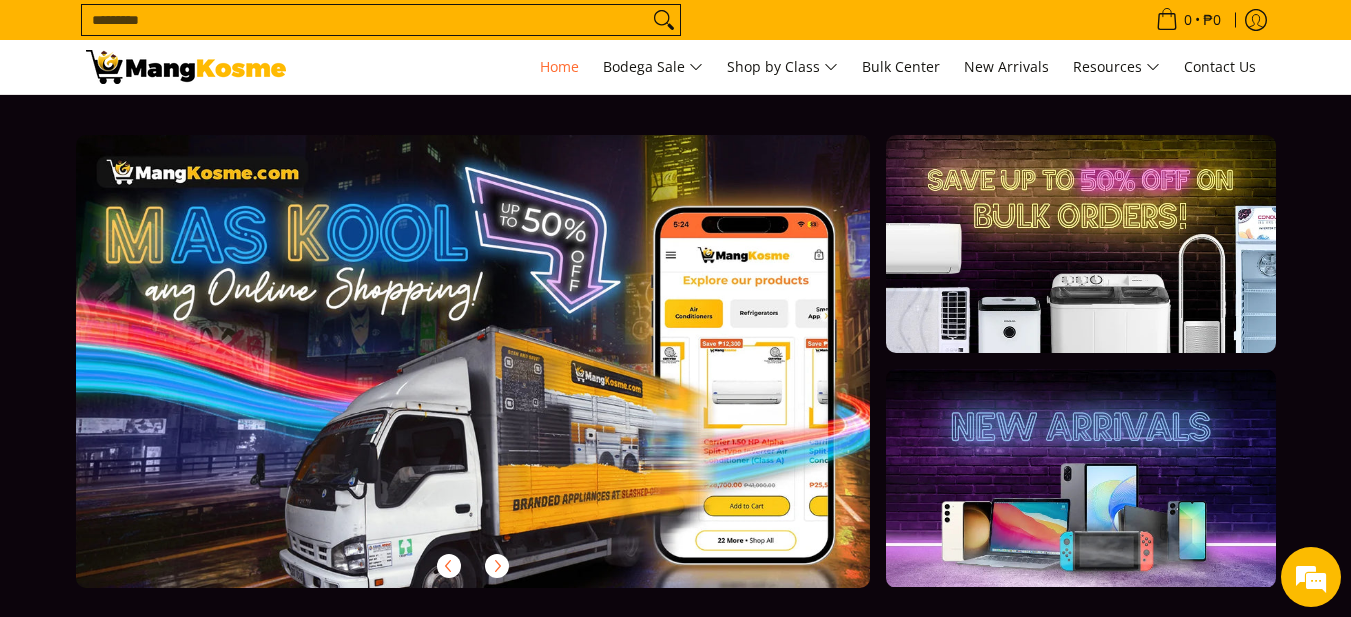 scroll, scrollTop: 0, scrollLeft: 0, axis: both 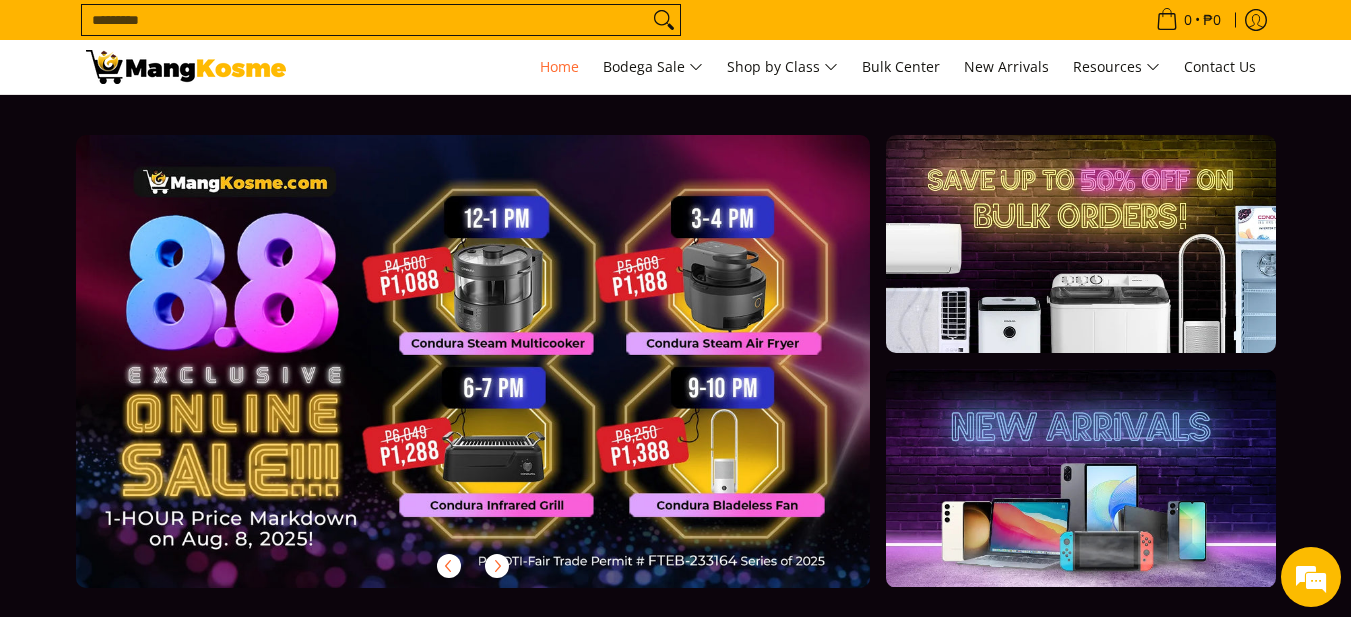 drag, startPoint x: 263, startPoint y: 346, endPoint x: 905, endPoint y: 357, distance: 642.09424 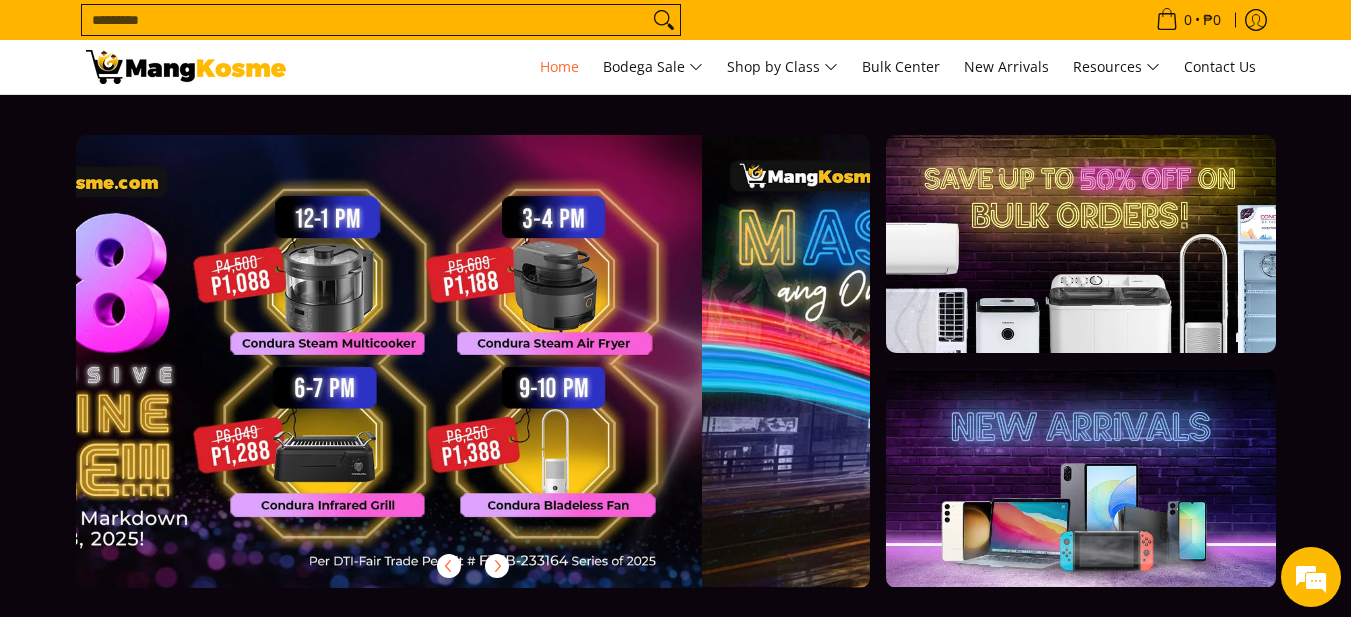 scroll, scrollTop: 0, scrollLeft: 0, axis: both 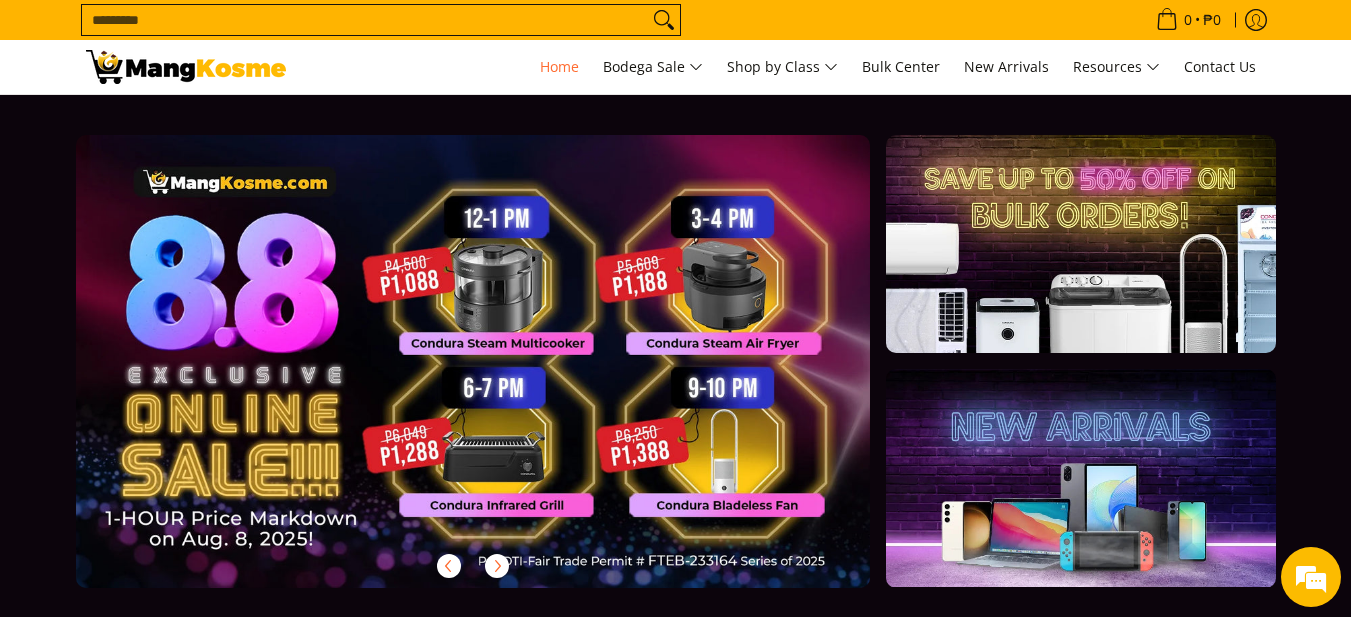 drag, startPoint x: 252, startPoint y: 247, endPoint x: 1252, endPoint y: 261, distance: 1000.098 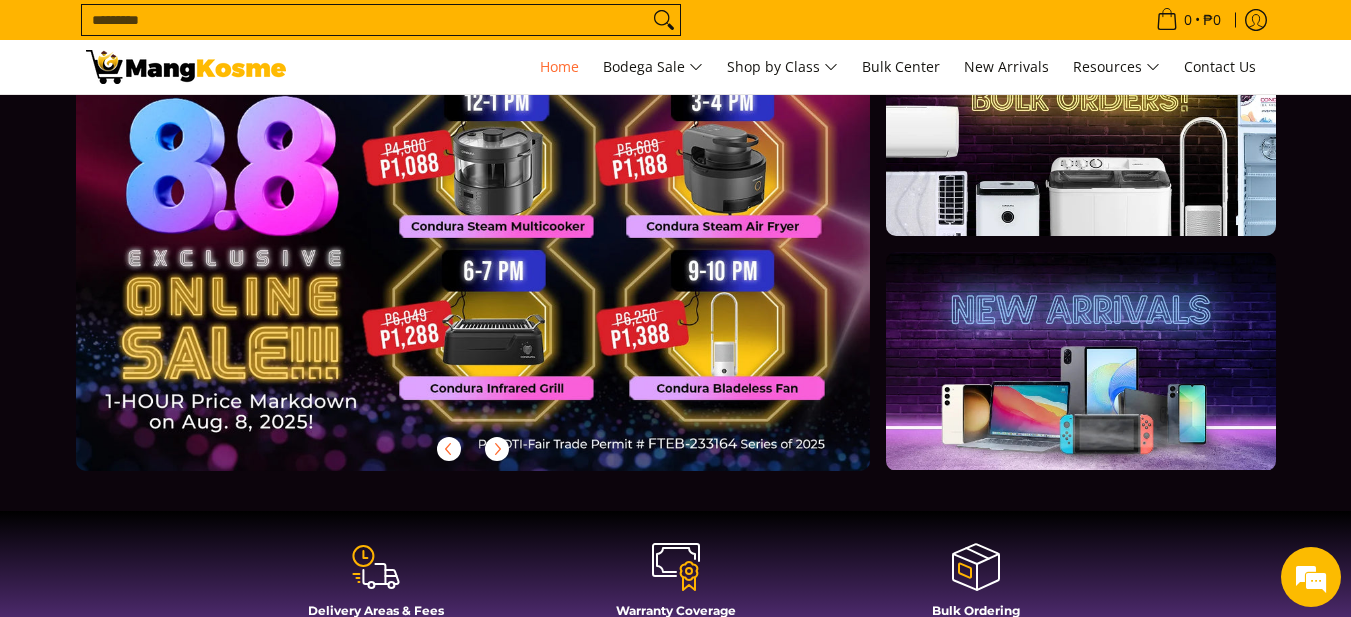 scroll, scrollTop: 0, scrollLeft: 0, axis: both 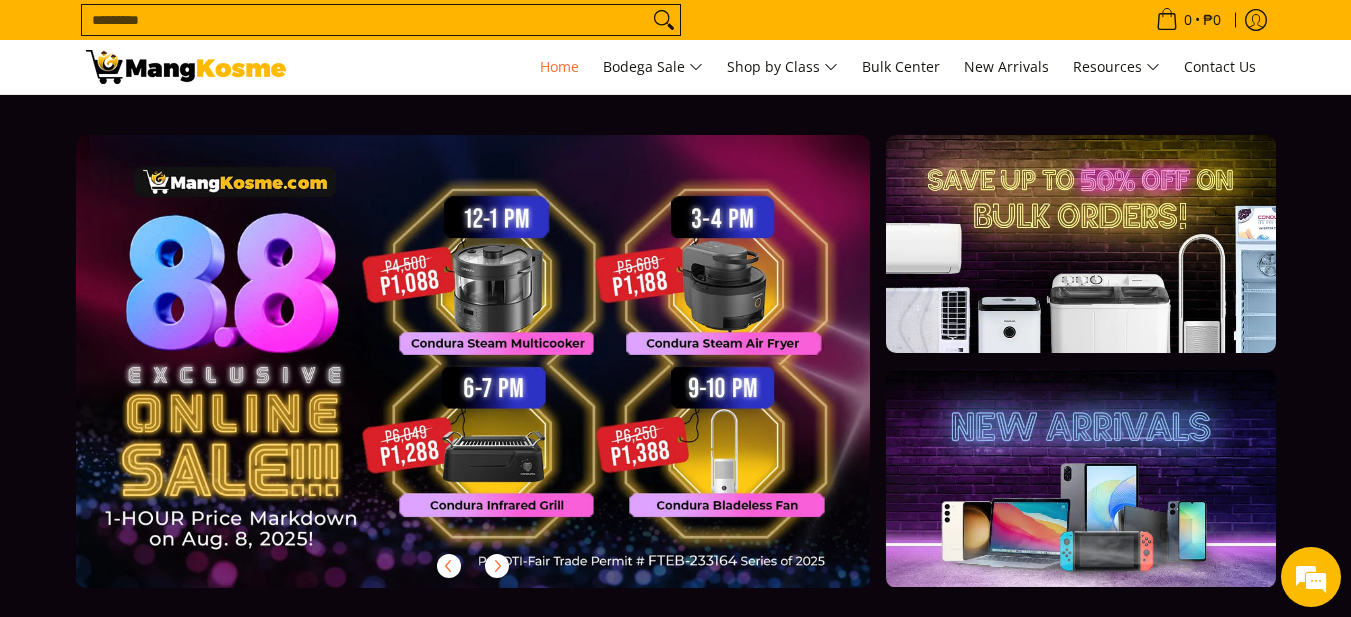 click on "Search..." at bounding box center (365, 20) 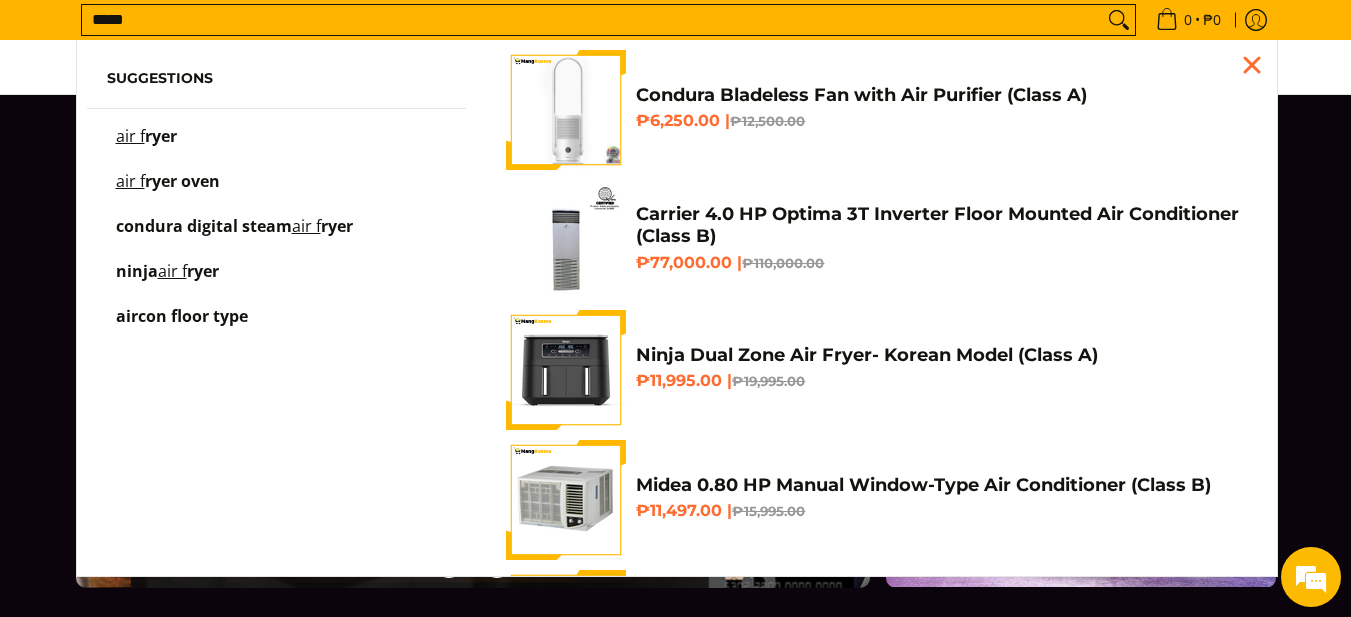 scroll, scrollTop: 0, scrollLeft: 1590, axis: horizontal 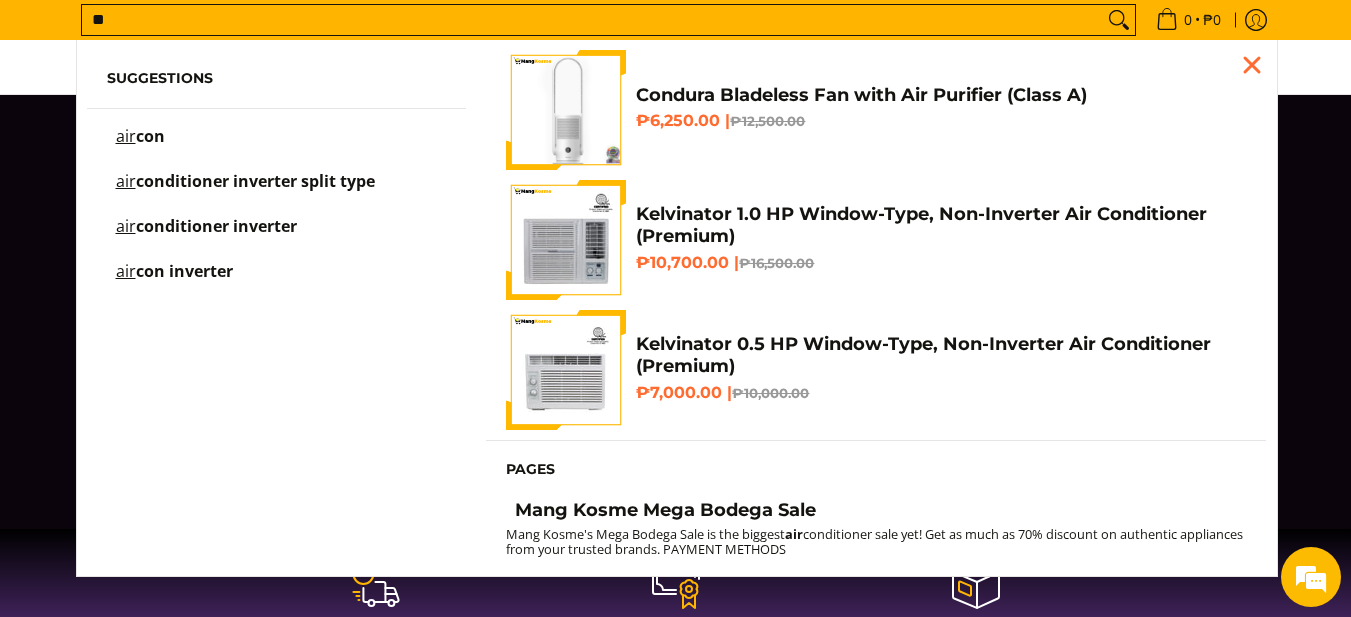 type on "*" 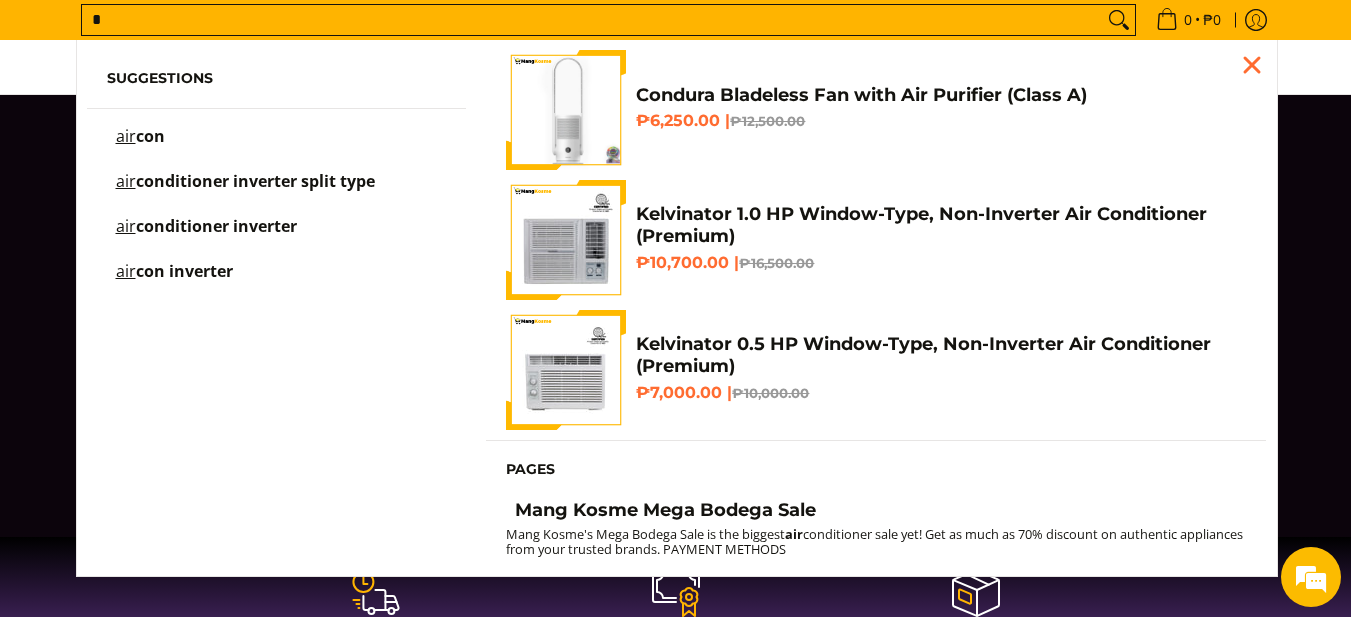 type 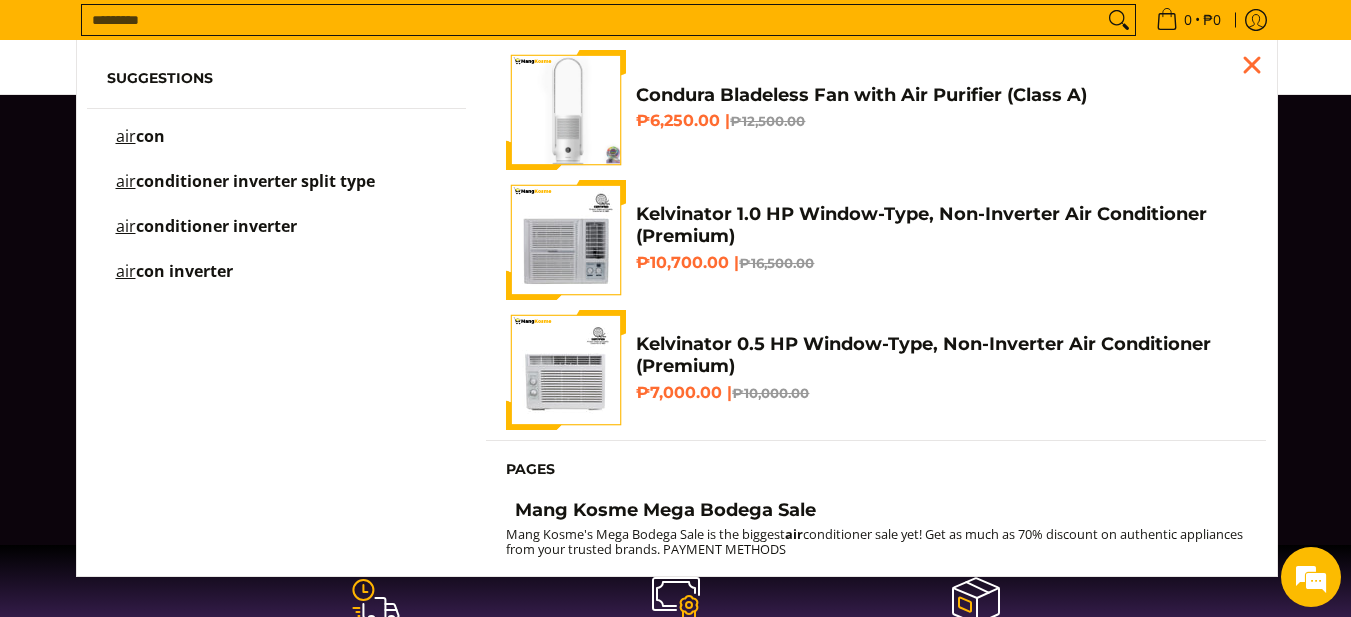 scroll, scrollTop: 0, scrollLeft: 0, axis: both 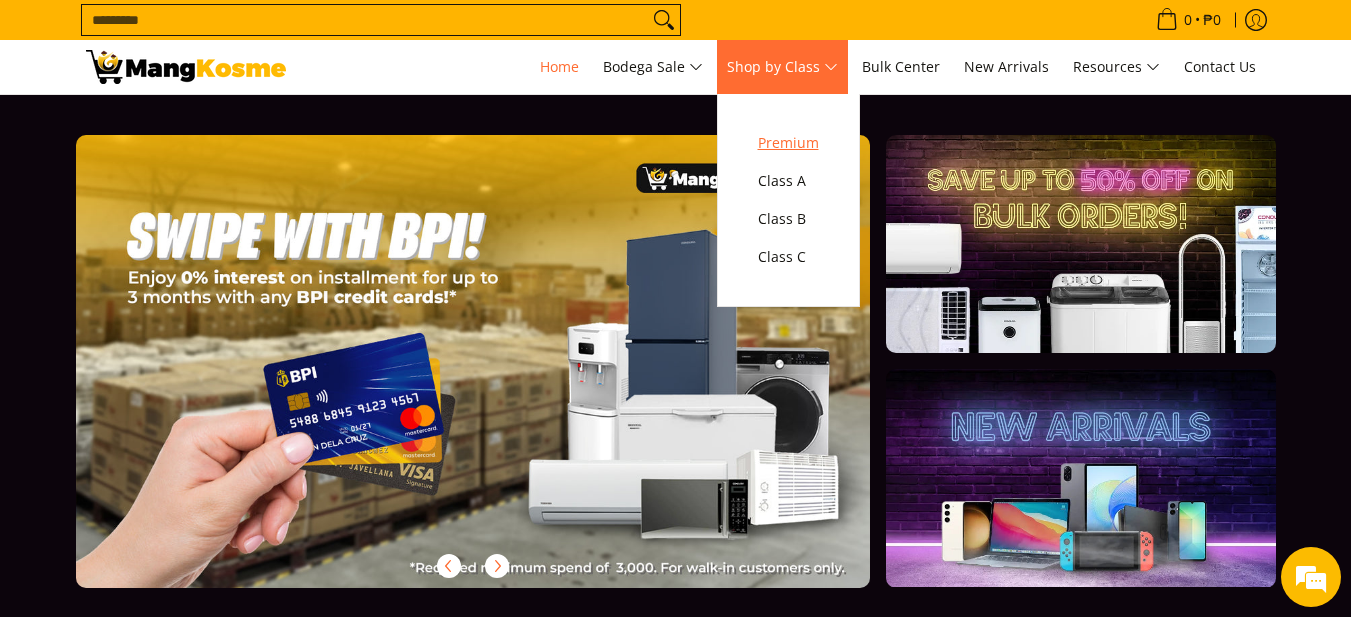 click on "Premium" at bounding box center (788, 143) 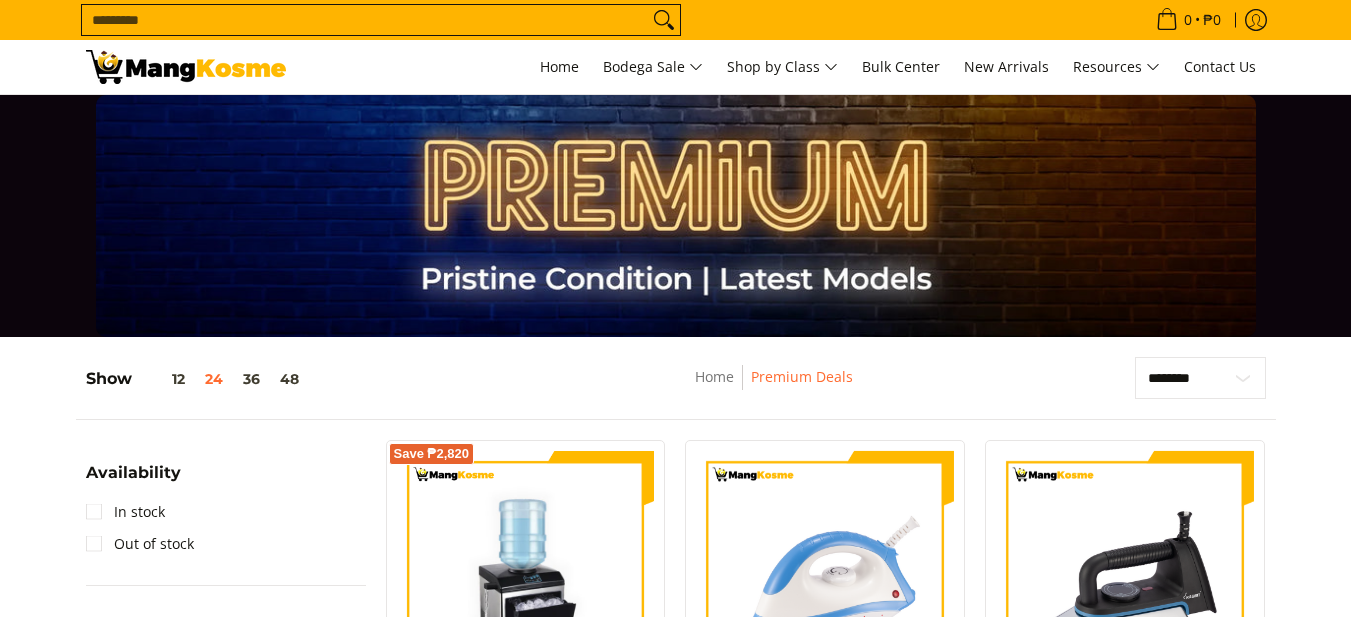 scroll, scrollTop: 300, scrollLeft: 0, axis: vertical 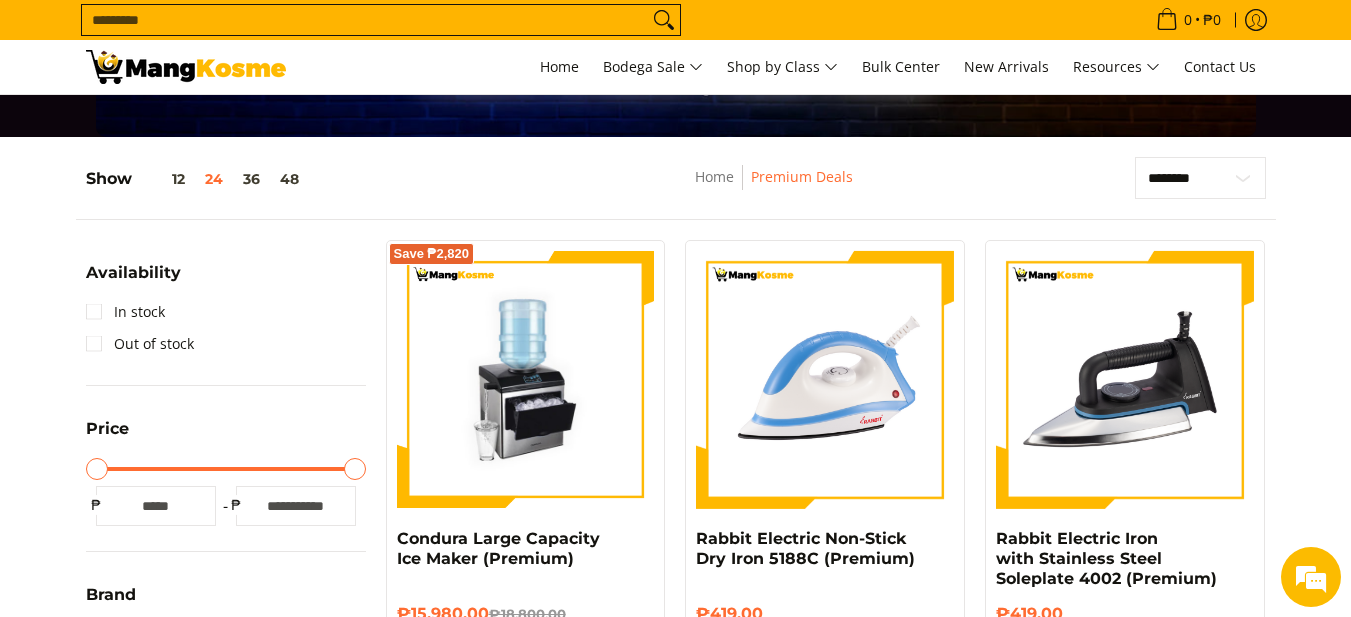 click on "**********" at bounding box center [676, 2181] 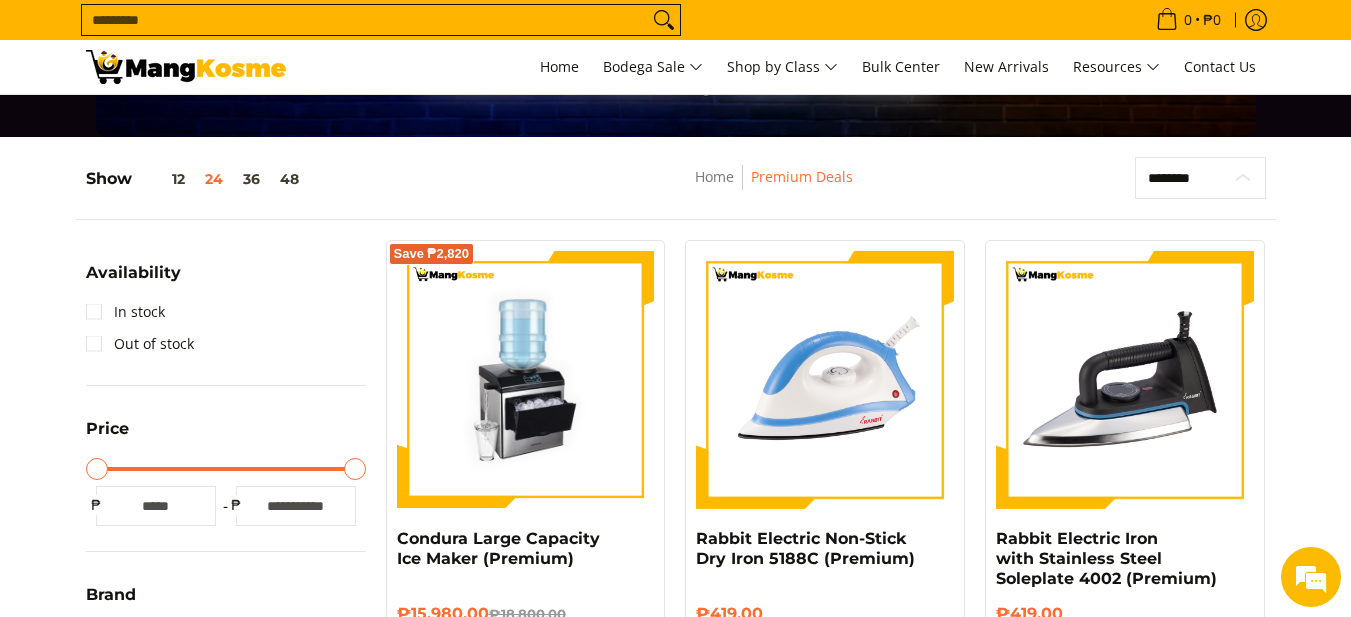 click on "**********" at bounding box center [1200, 178] 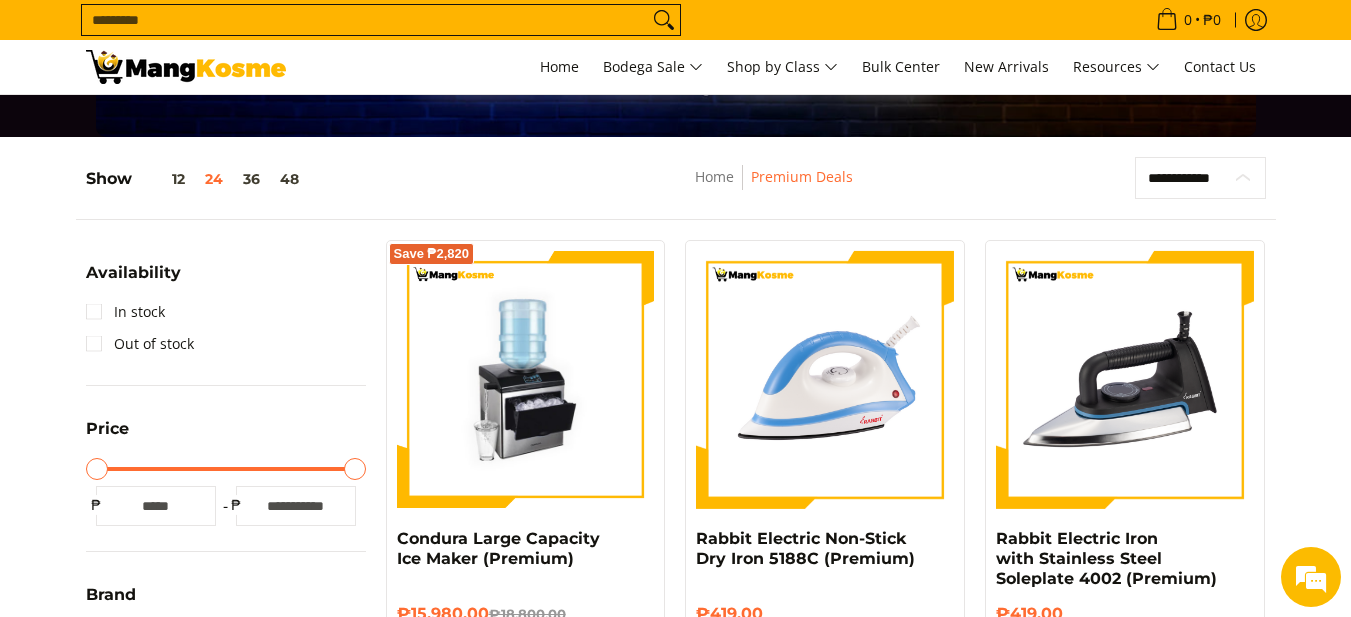 click on "**********" at bounding box center (1200, 178) 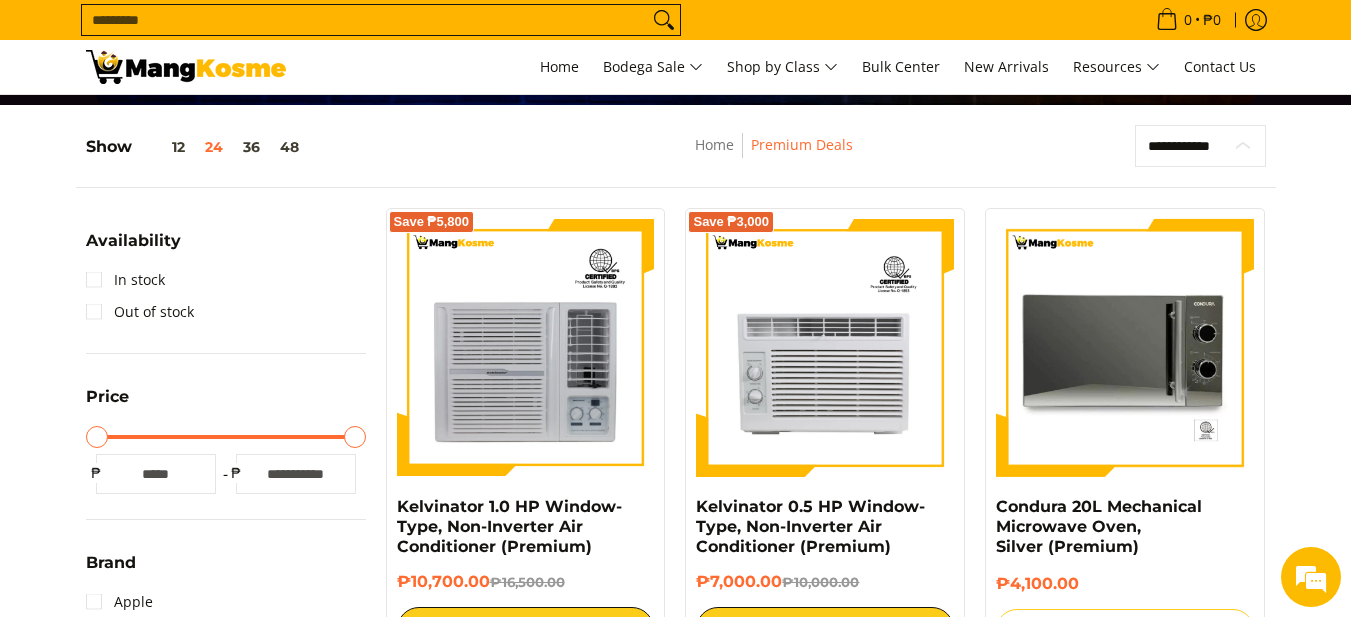 scroll, scrollTop: 262, scrollLeft: 0, axis: vertical 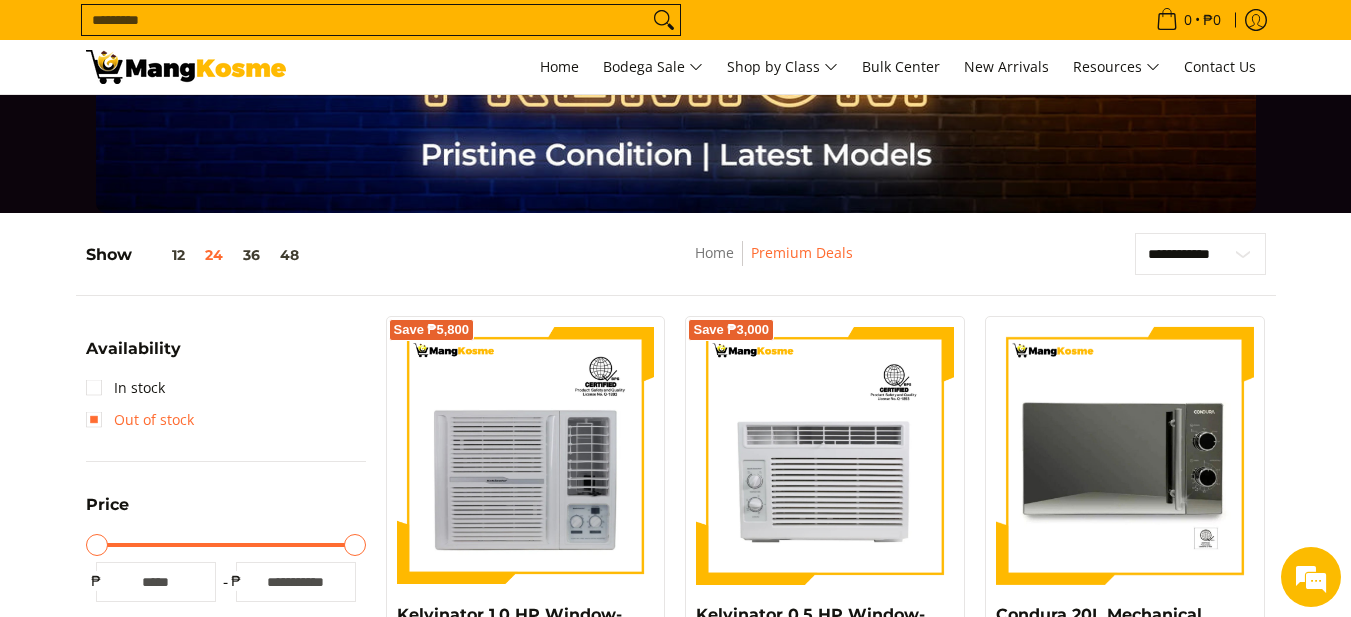 click on "Out of stock" at bounding box center [140, 420] 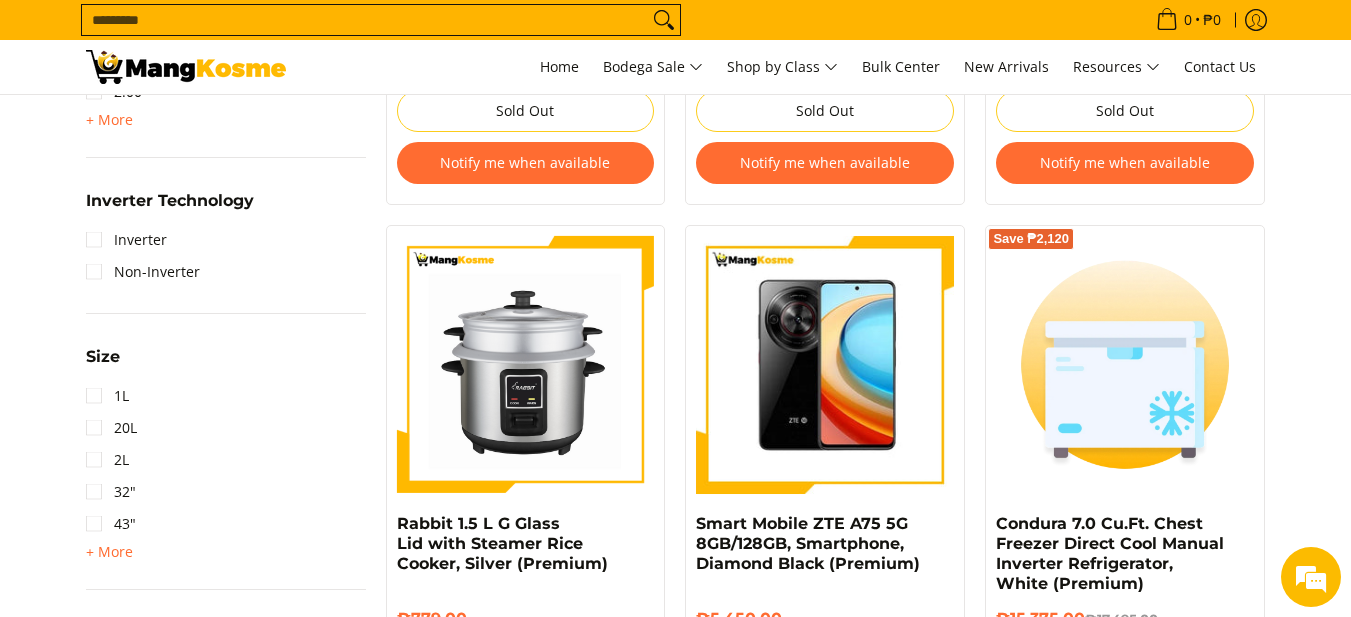 scroll, scrollTop: 1700, scrollLeft: 0, axis: vertical 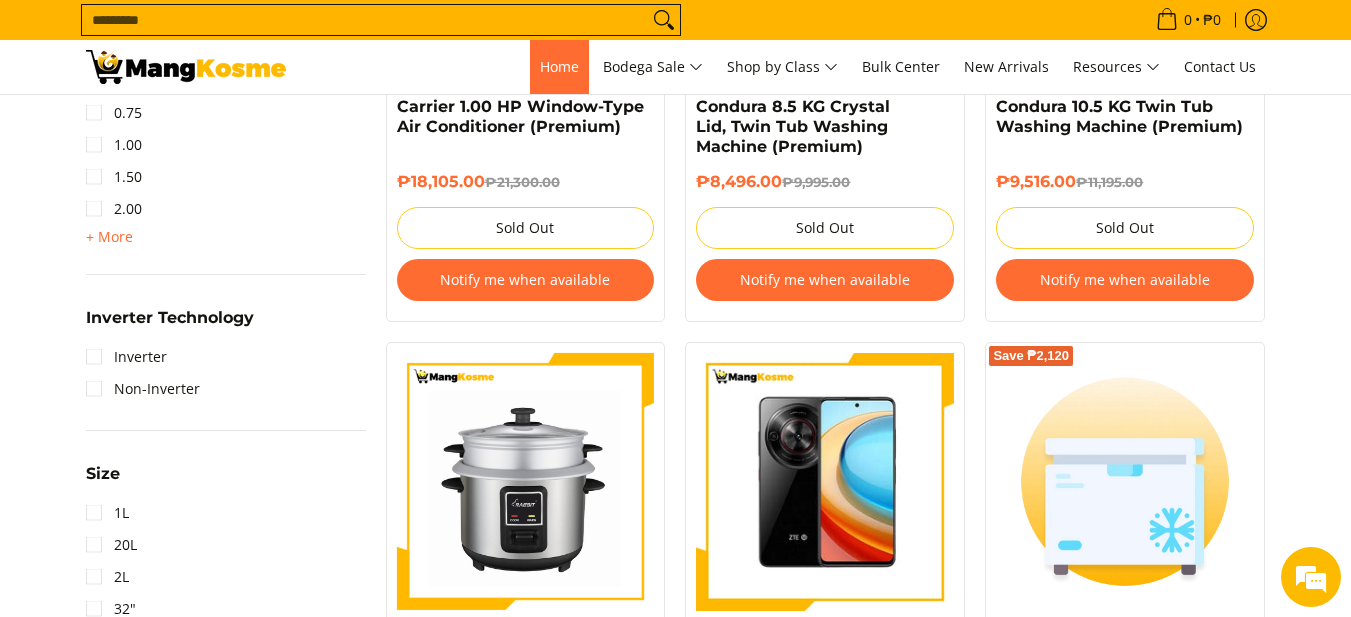 click on "Home" at bounding box center (559, 66) 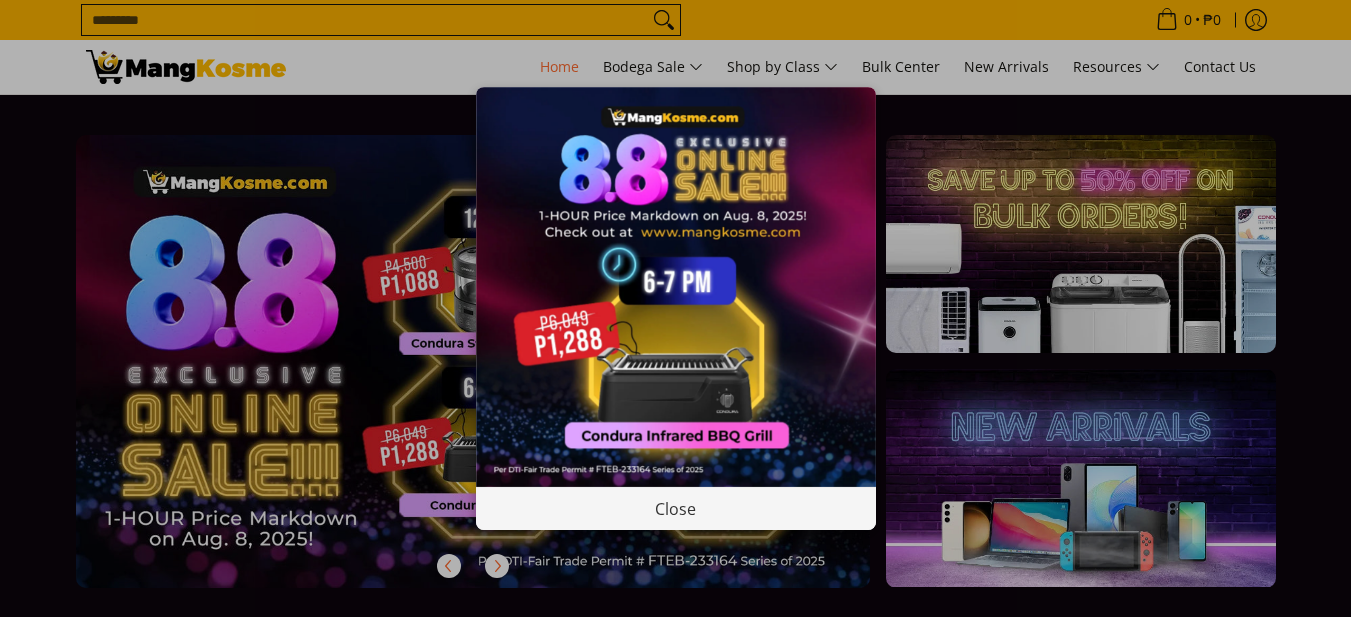 scroll, scrollTop: 0, scrollLeft: 0, axis: both 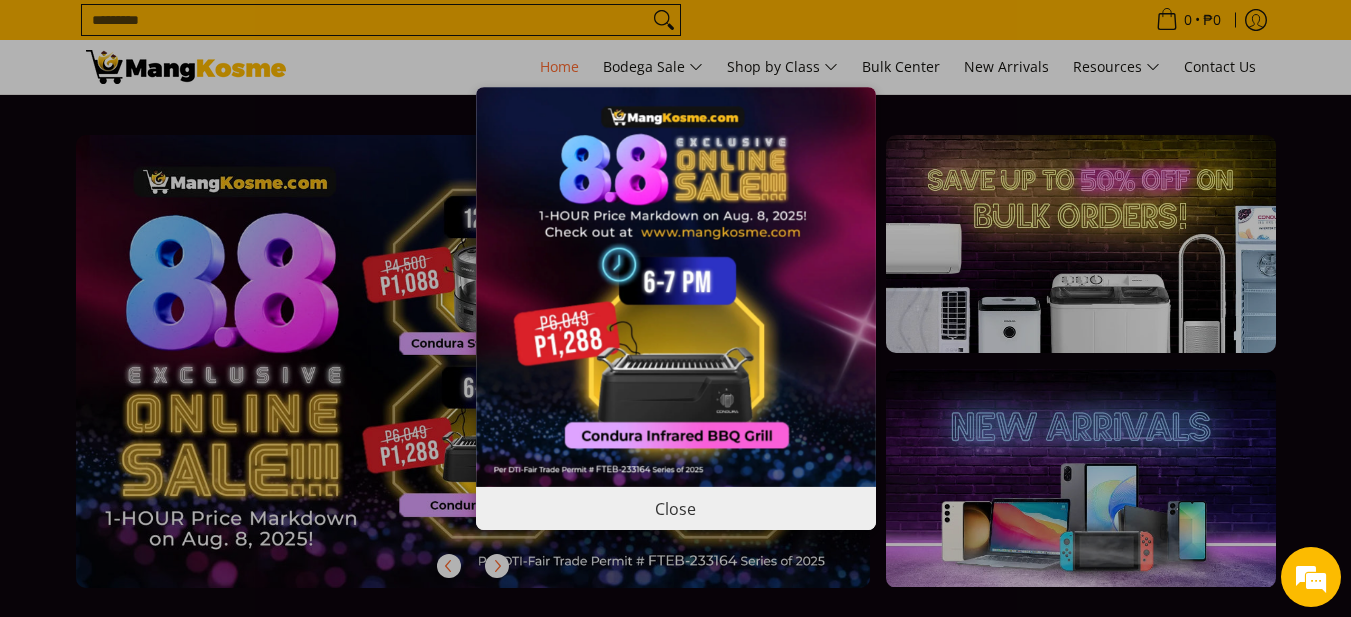 click on "Close" at bounding box center (676, 508) 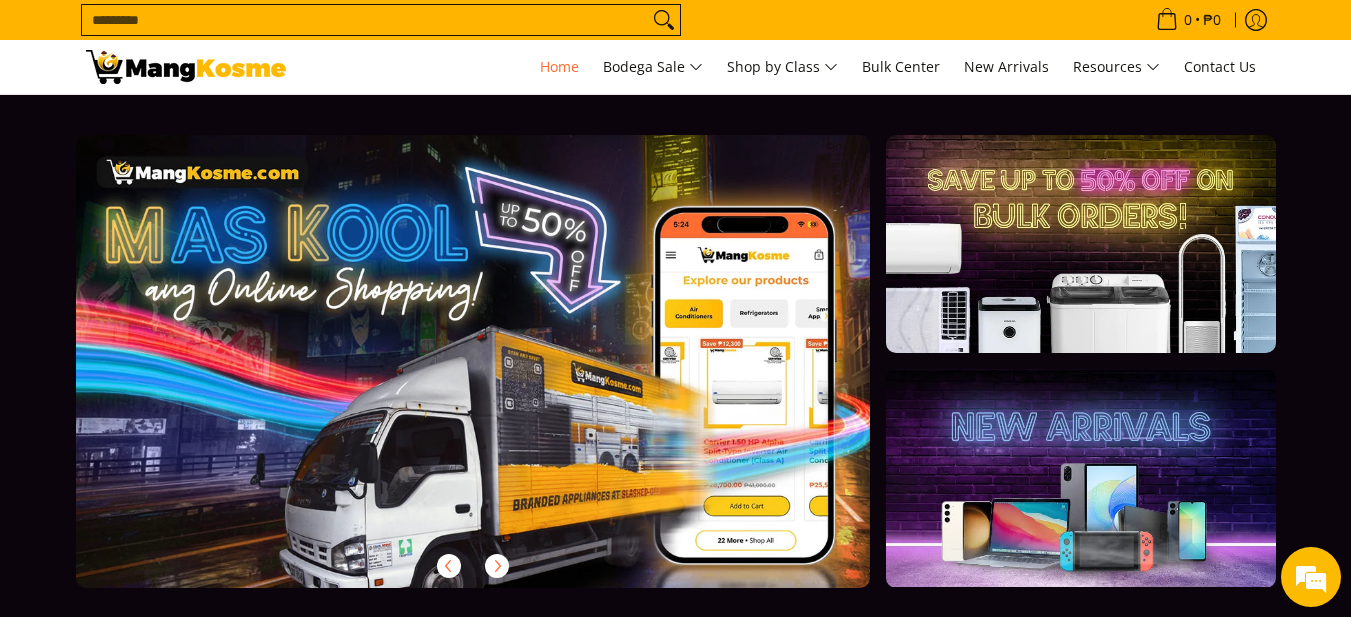 scroll, scrollTop: 0, scrollLeft: 795, axis: horizontal 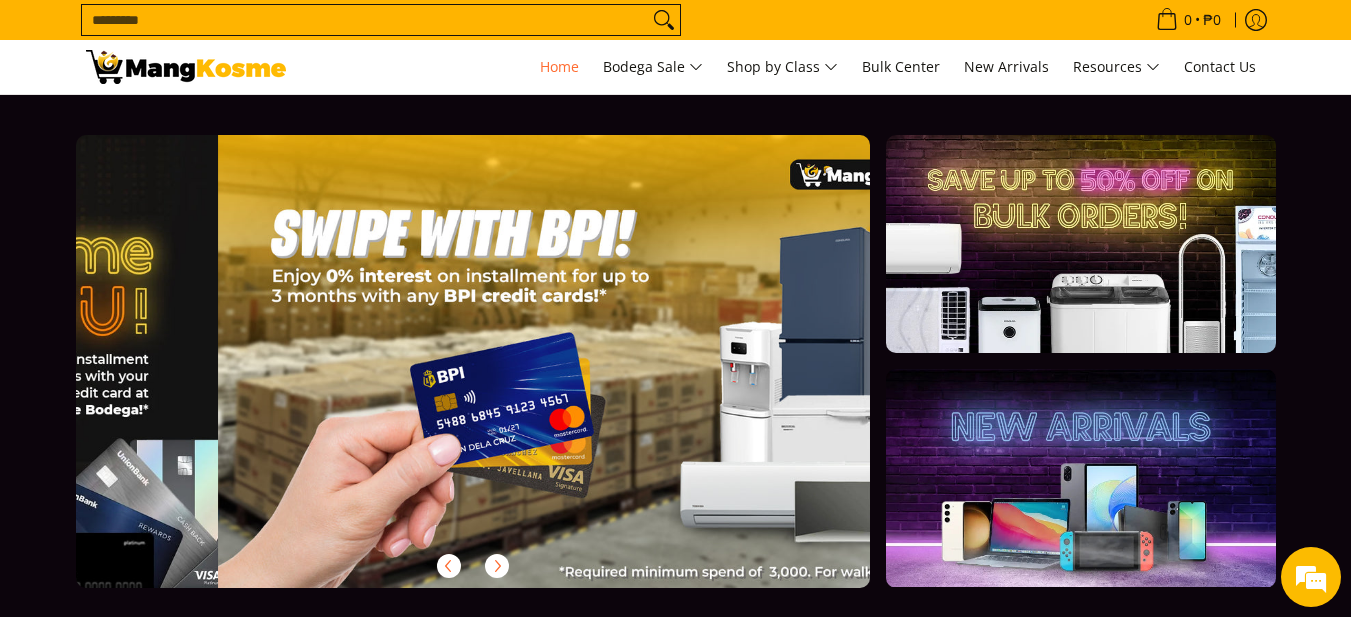 drag, startPoint x: 664, startPoint y: 320, endPoint x: 469, endPoint y: 331, distance: 195.31001 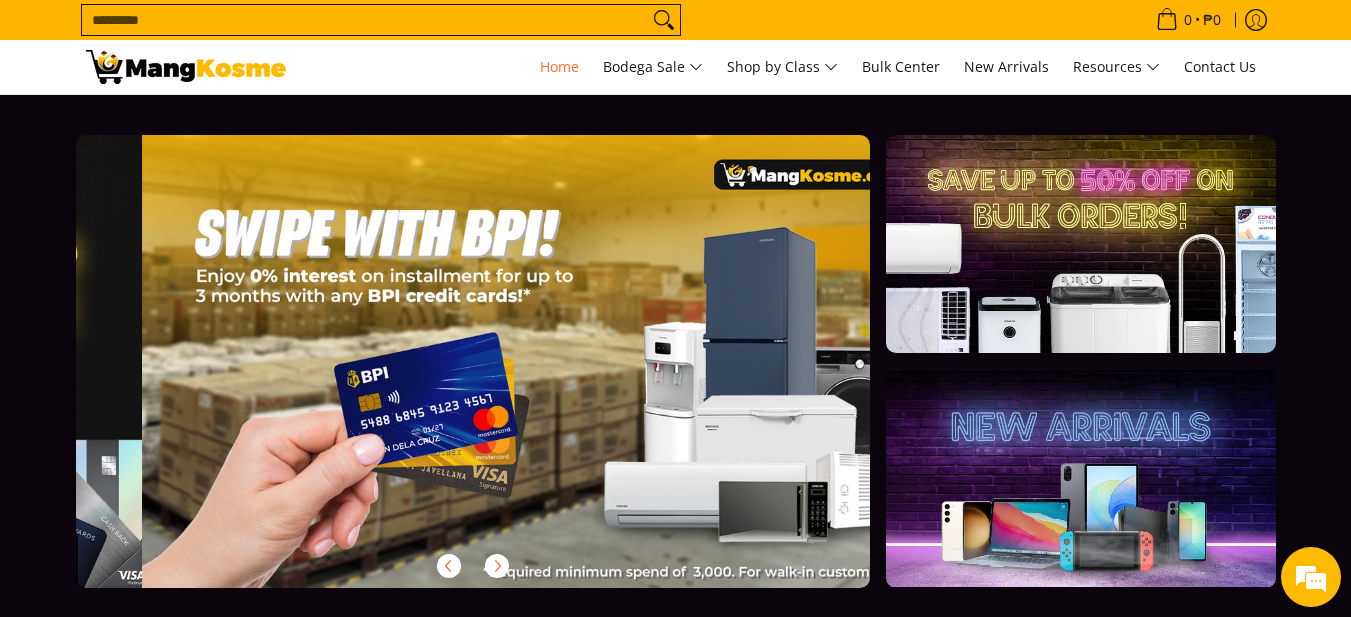 scroll, scrollTop: 0, scrollLeft: 2351, axis: horizontal 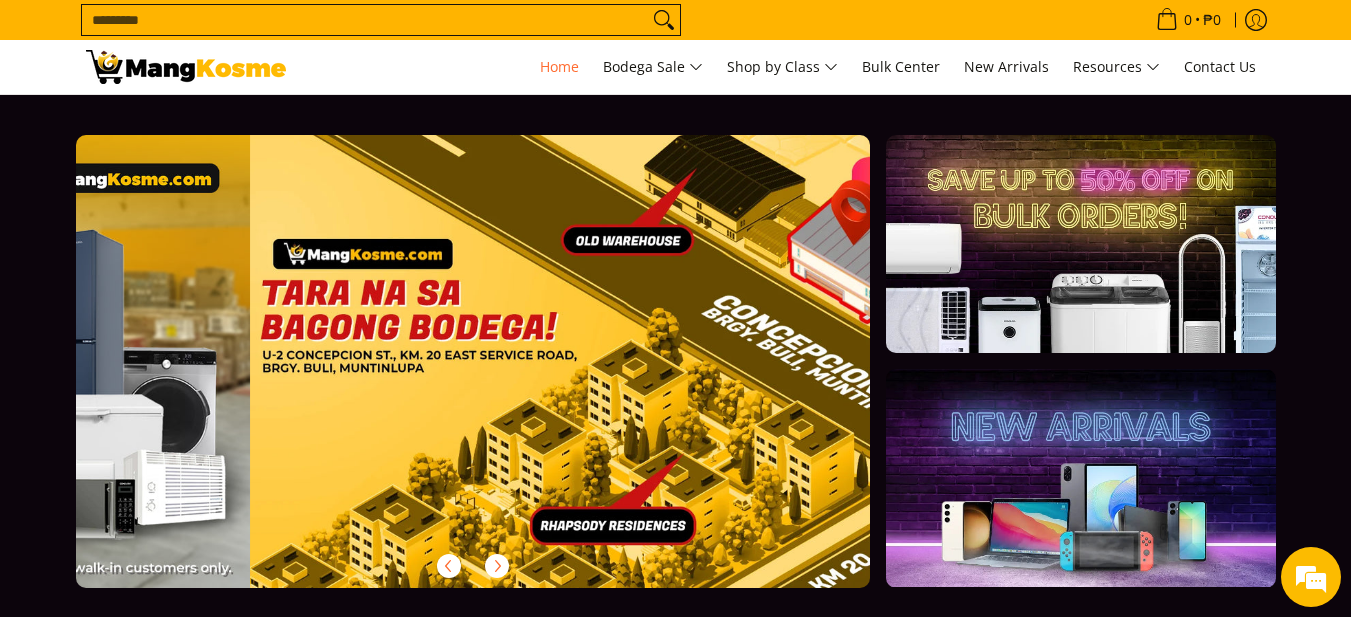 drag, startPoint x: 686, startPoint y: 331, endPoint x: 454, endPoint y: 333, distance: 232.00862 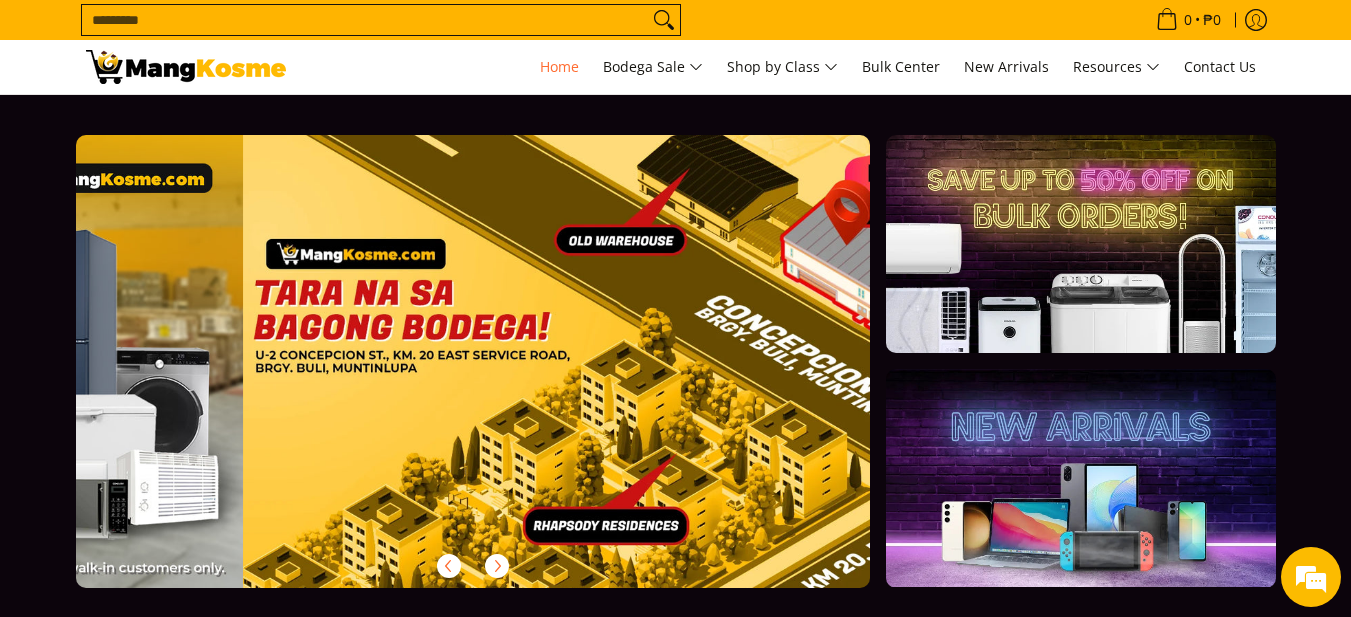 scroll, scrollTop: 0, scrollLeft: 3180, axis: horizontal 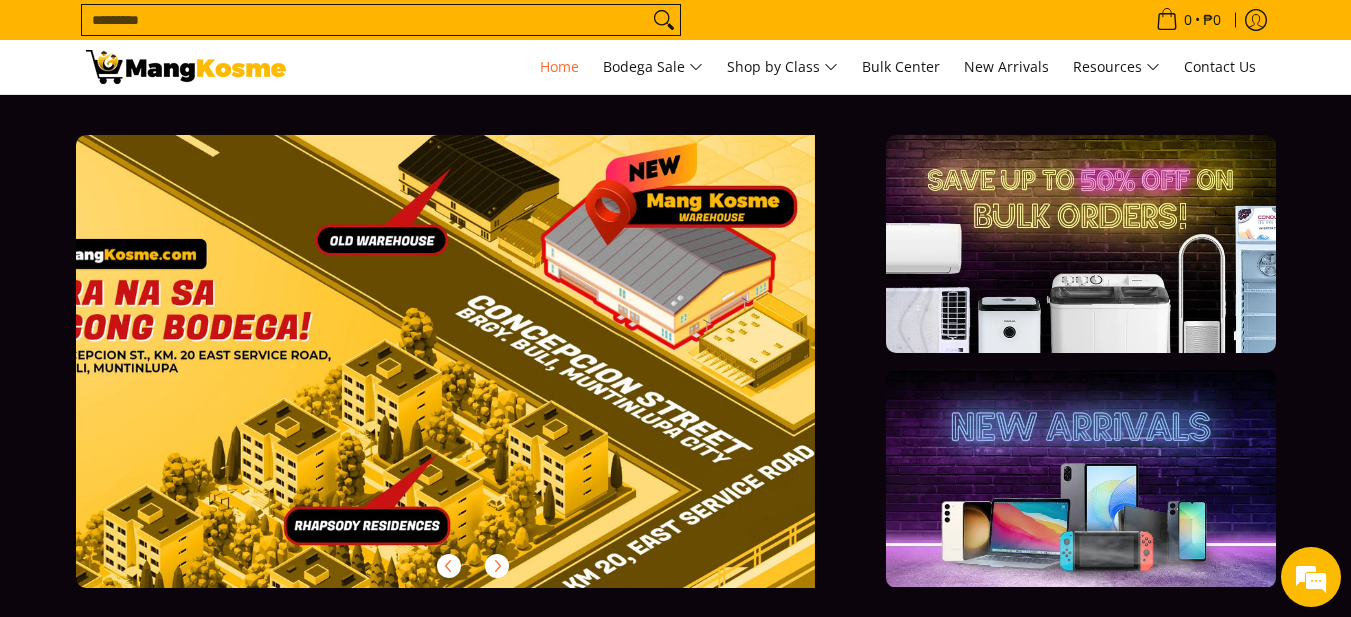 drag, startPoint x: 725, startPoint y: 311, endPoint x: 623, endPoint y: 313, distance: 102.01961 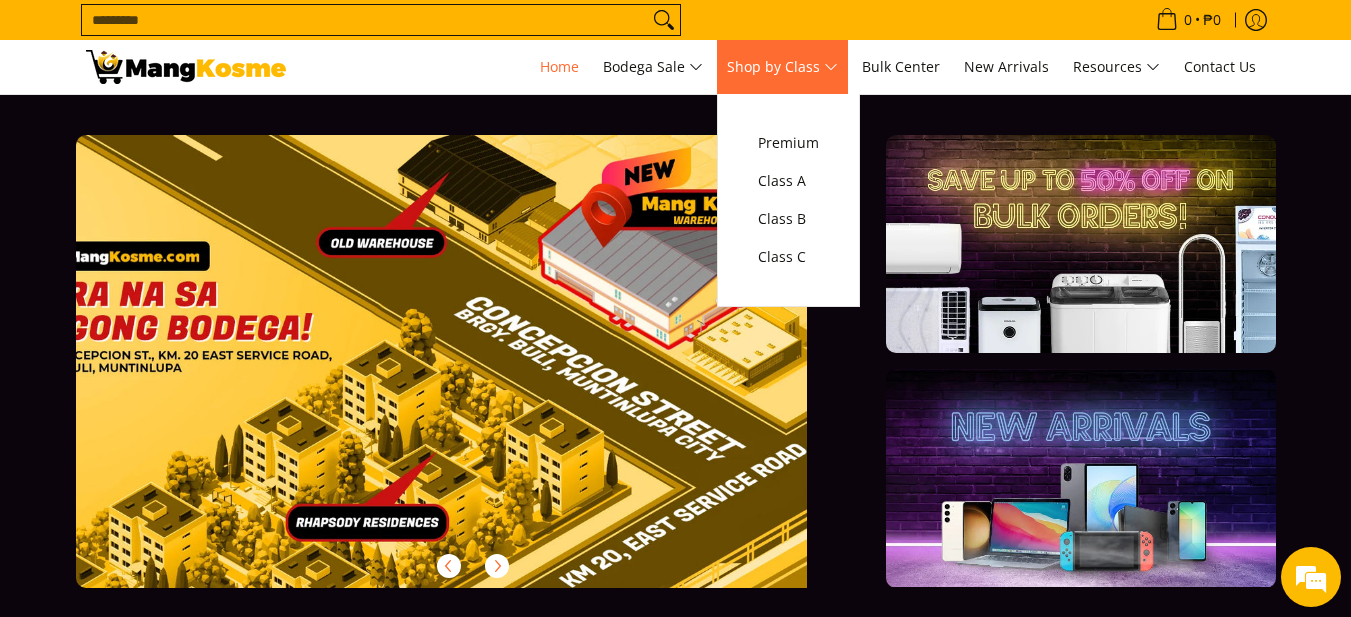 click on "Shop by Class" at bounding box center [782, 67] 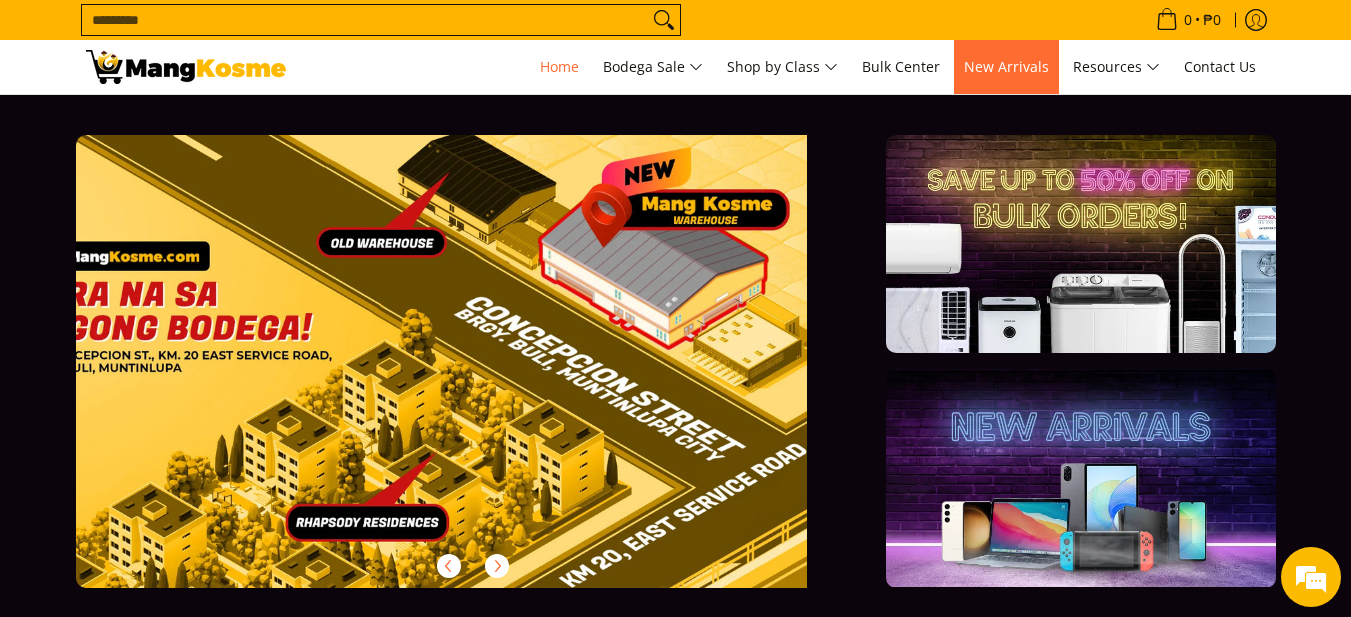 click on "New Arrivals" at bounding box center [1006, 66] 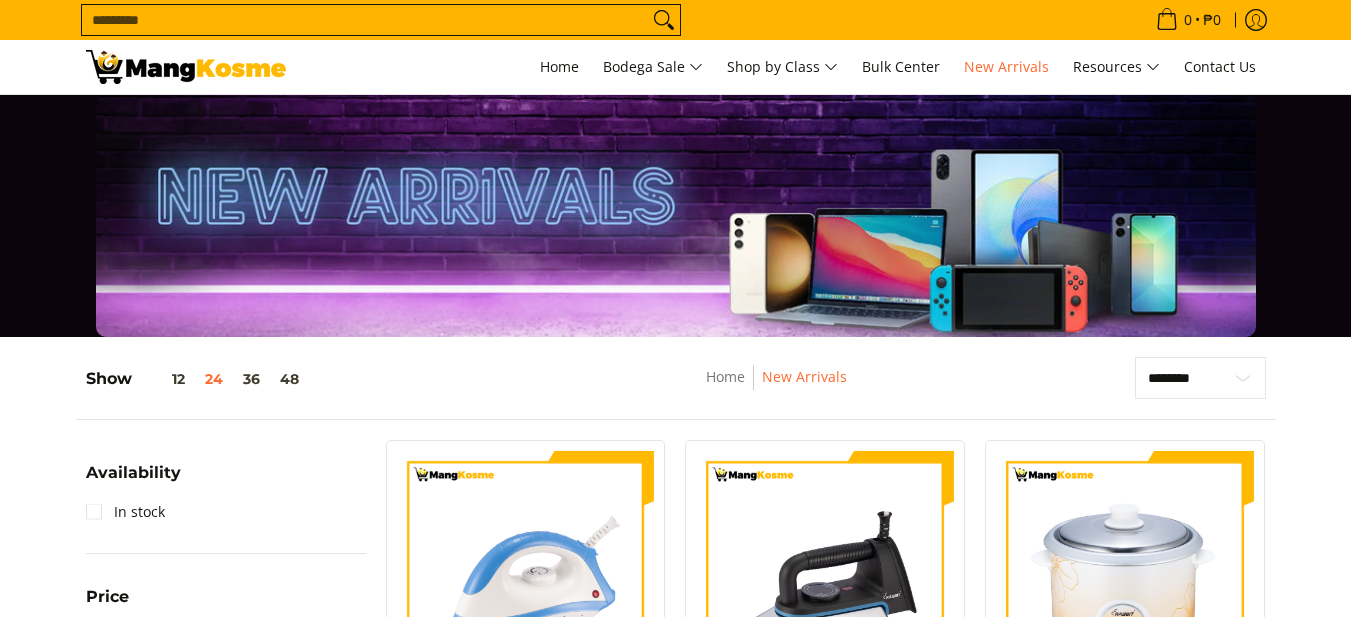 scroll, scrollTop: 700, scrollLeft: 0, axis: vertical 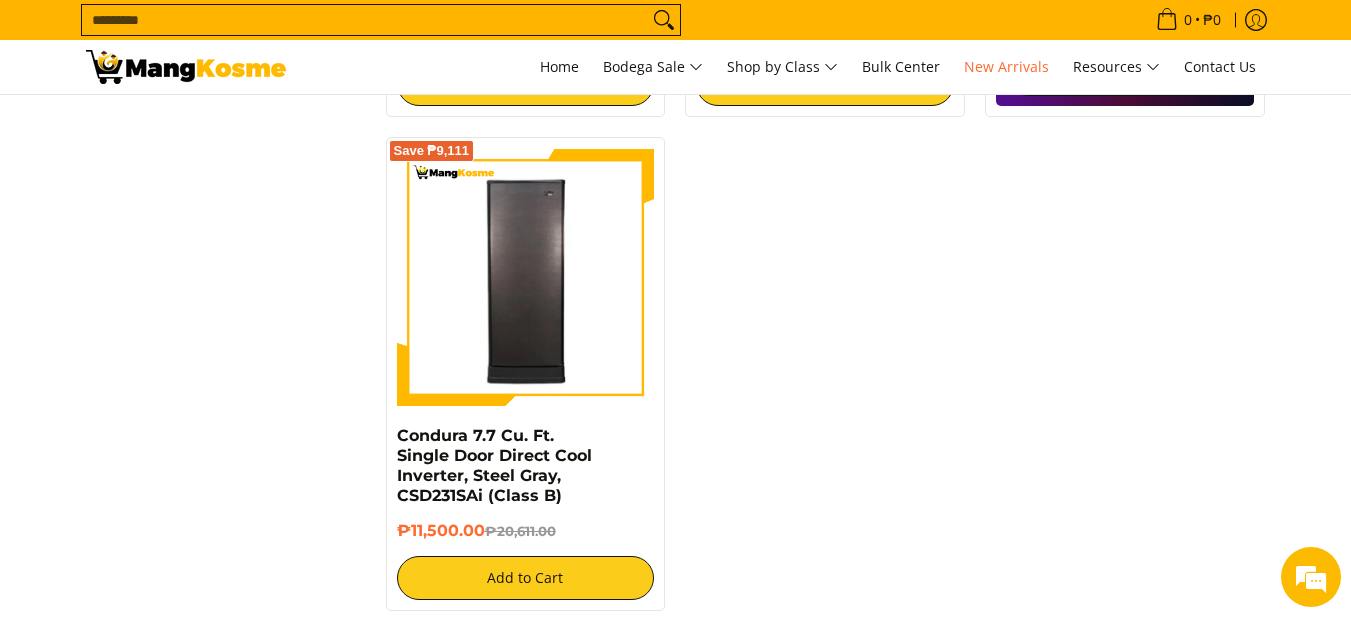 click on "Search..." at bounding box center [365, 20] 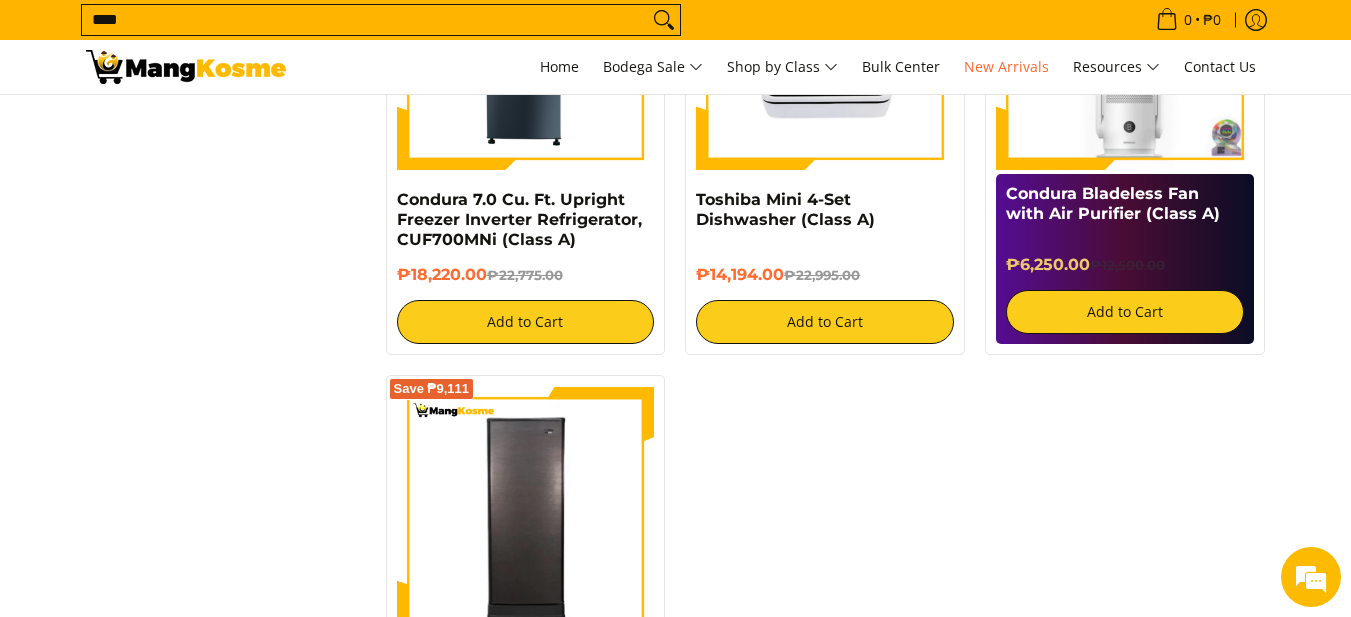 scroll, scrollTop: 3312, scrollLeft: 0, axis: vertical 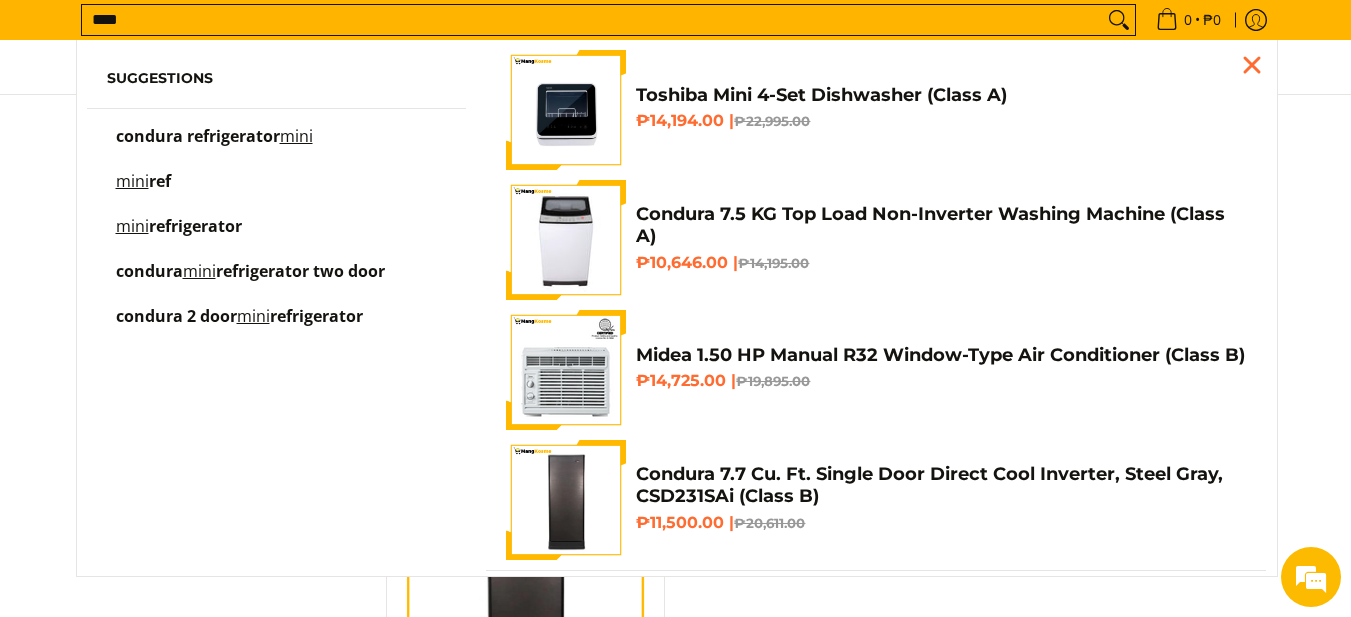 type on "****" 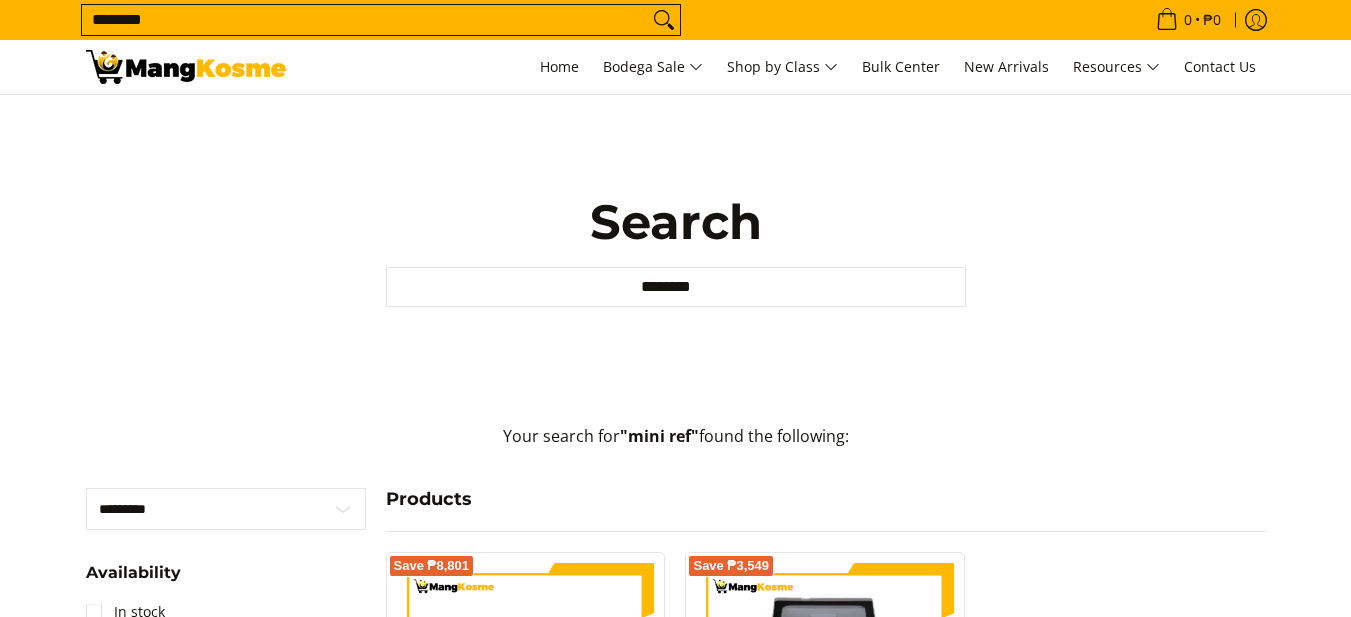 scroll, scrollTop: 150, scrollLeft: 0, axis: vertical 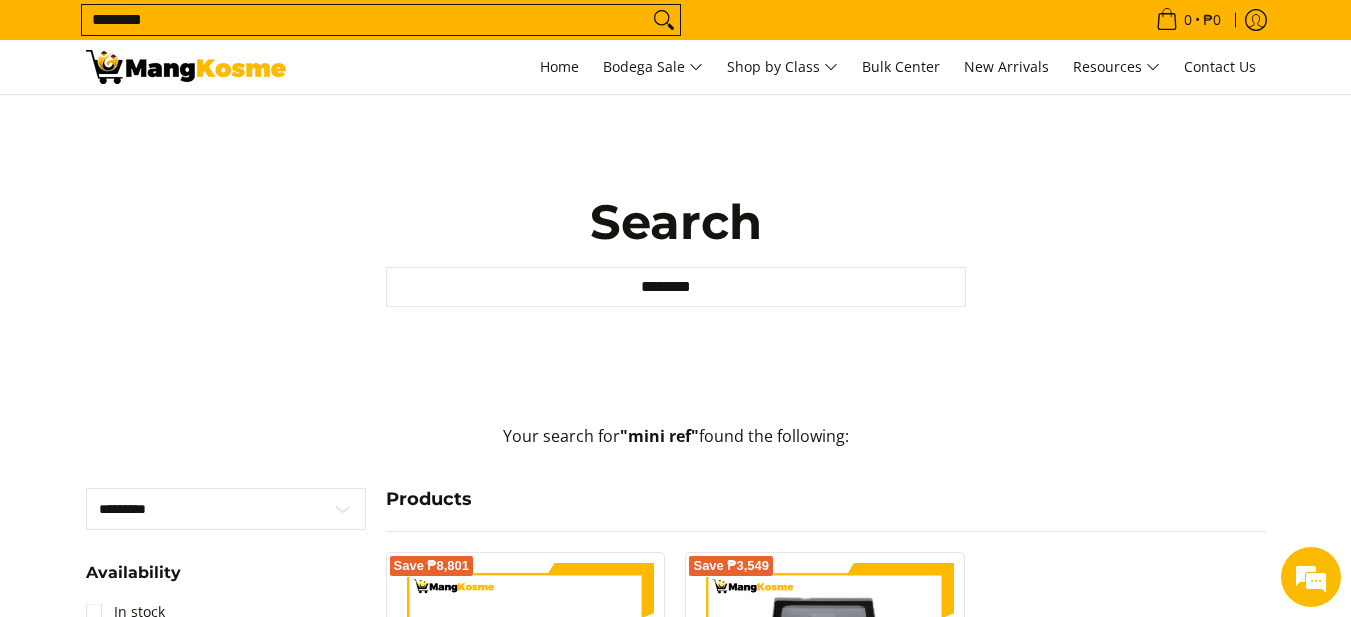 click on "********" at bounding box center [365, 20] 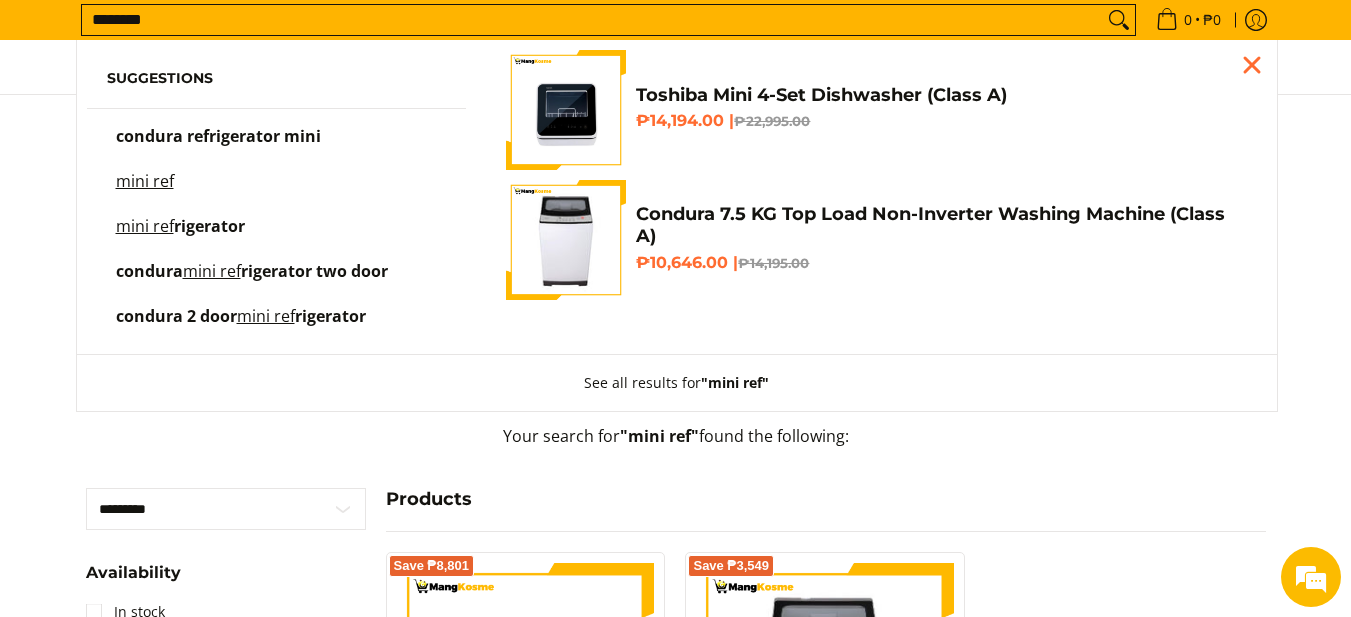 click on "condura refrigerator mini" at bounding box center [218, 136] 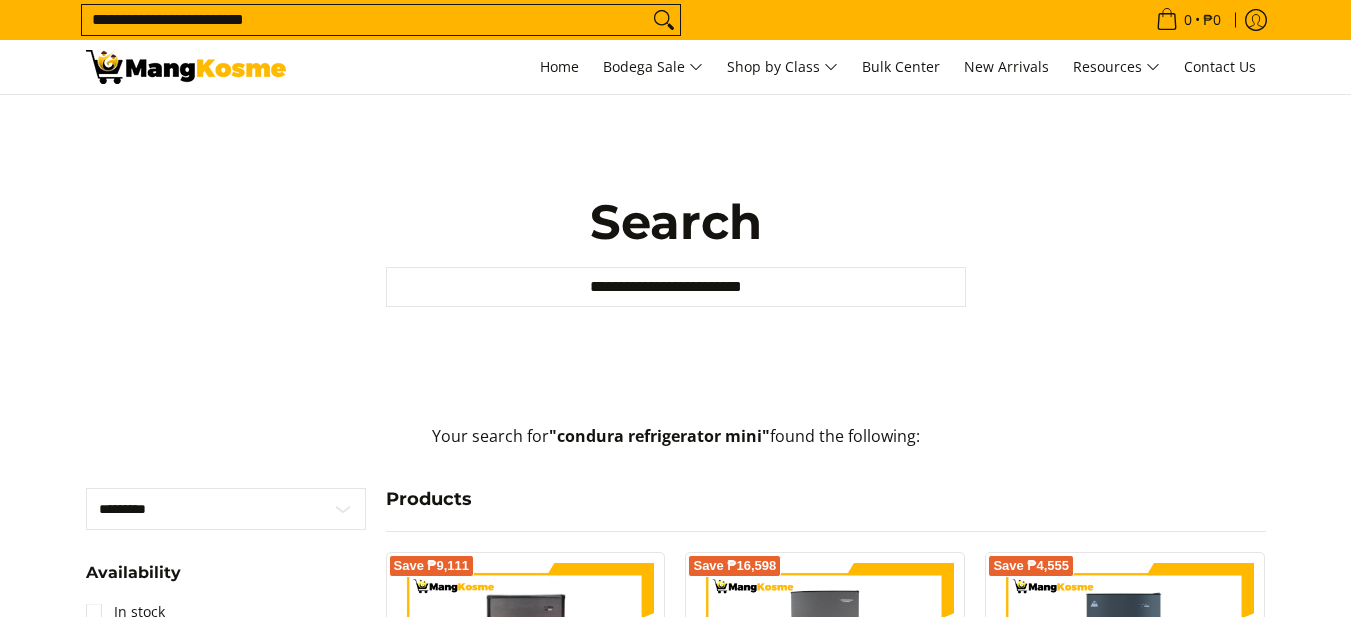 scroll, scrollTop: 300, scrollLeft: 0, axis: vertical 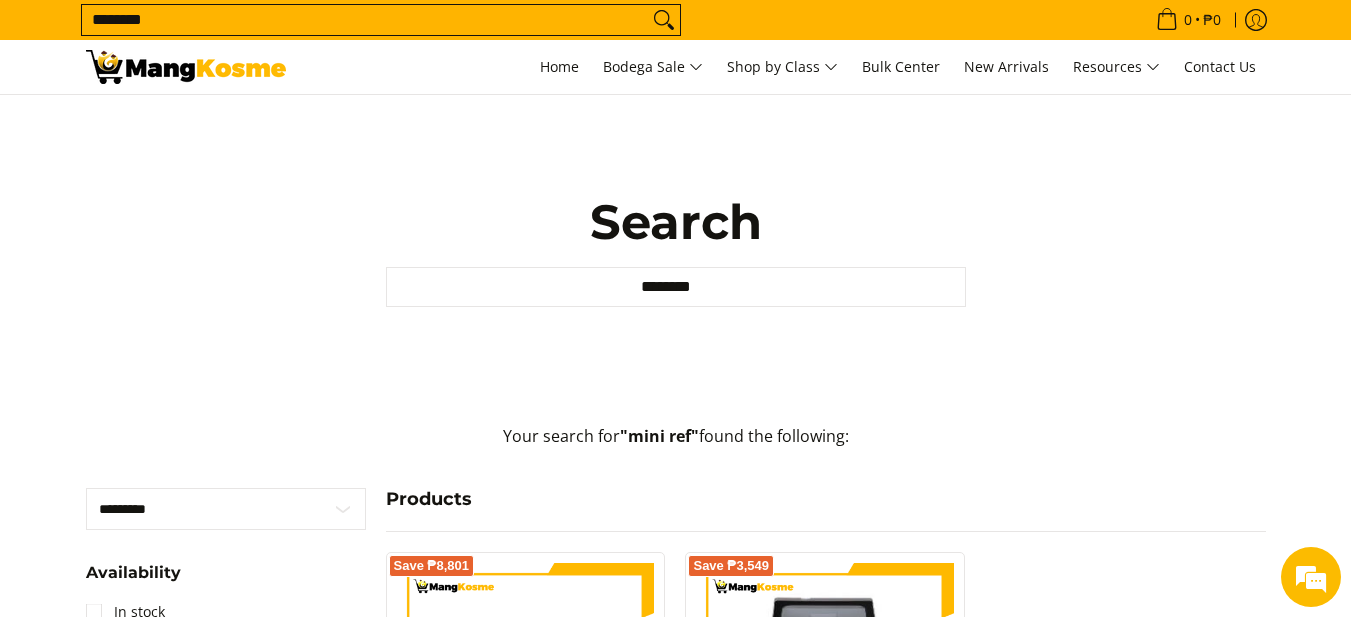 click at bounding box center (186, 67) 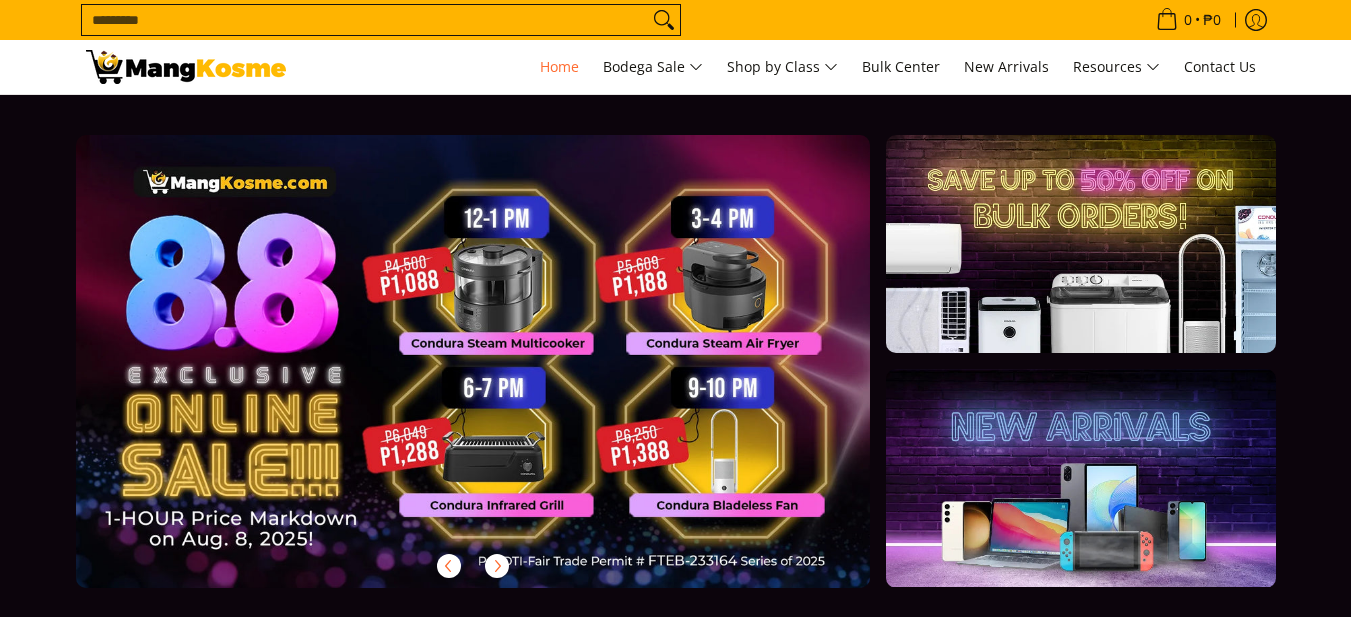 scroll, scrollTop: 400, scrollLeft: 0, axis: vertical 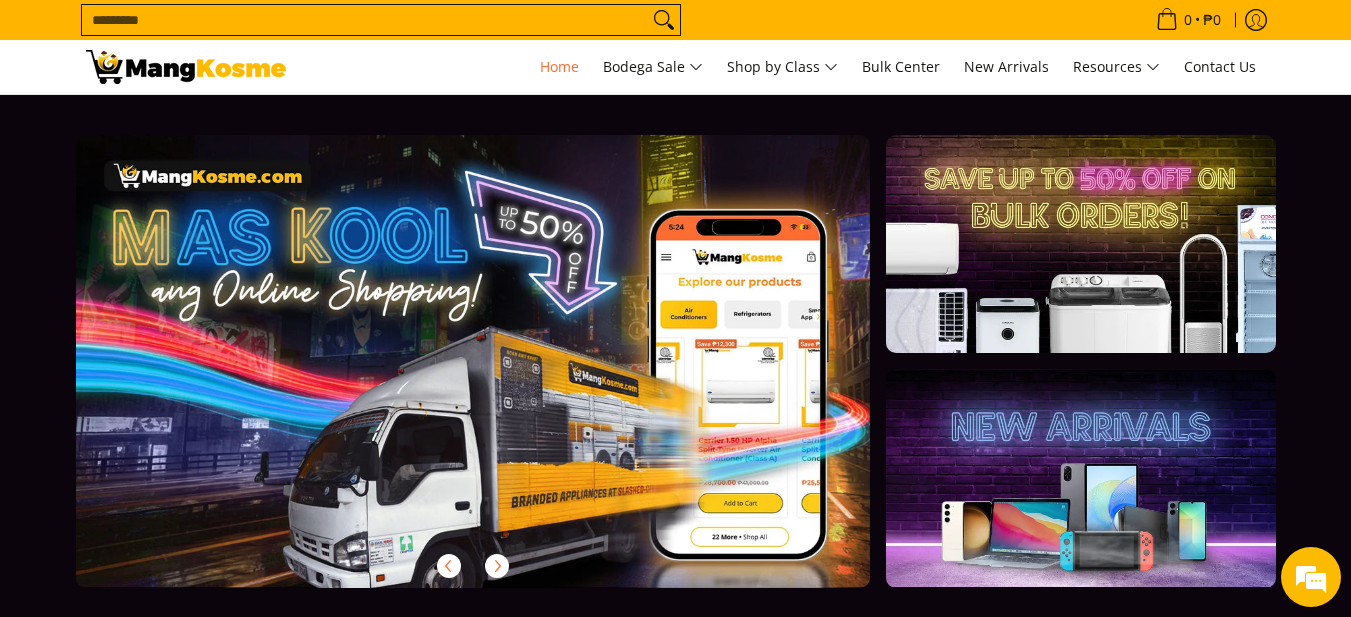 click at bounding box center [1080, 244] 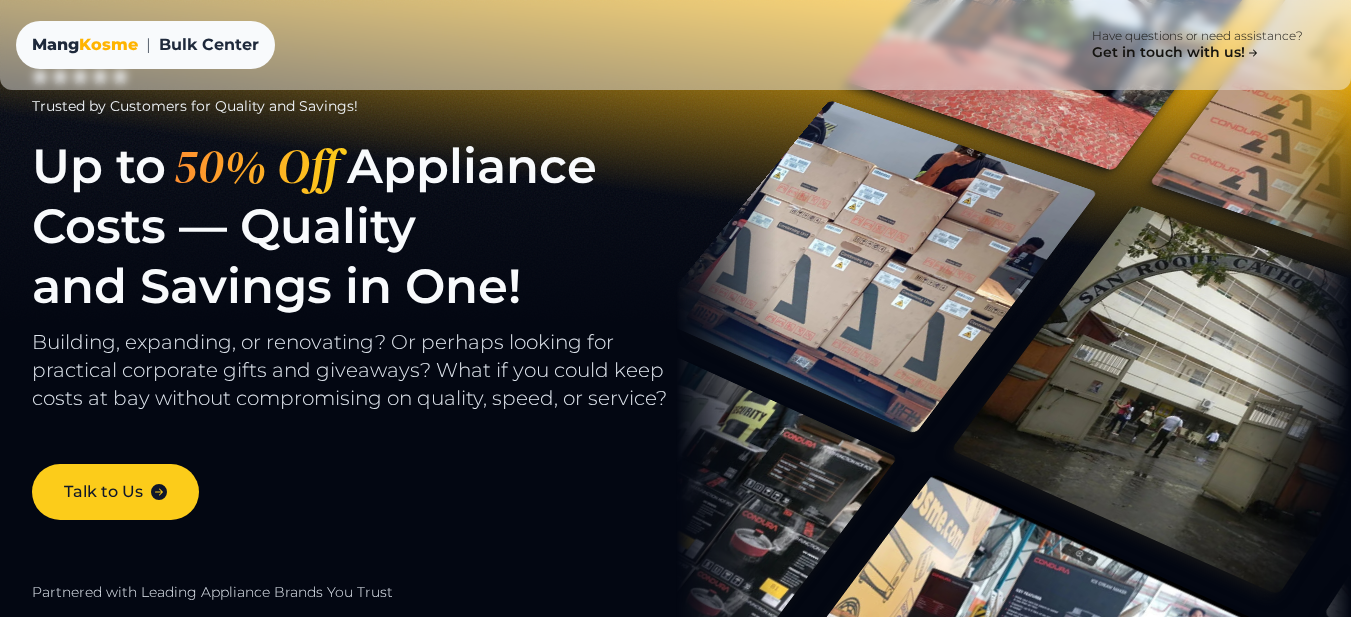 scroll, scrollTop: 0, scrollLeft: 0, axis: both 